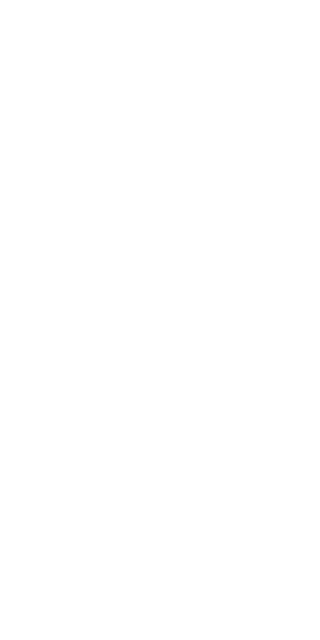 scroll, scrollTop: 0, scrollLeft: 0, axis: both 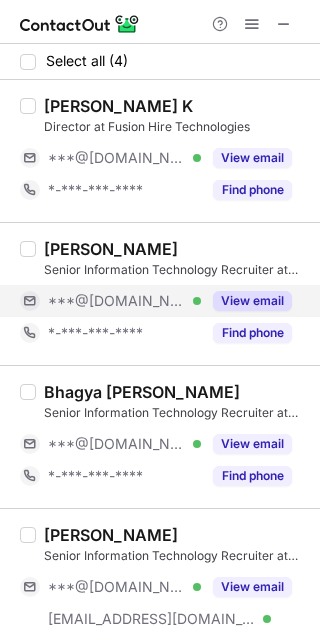 click on "View email" at bounding box center [252, 301] 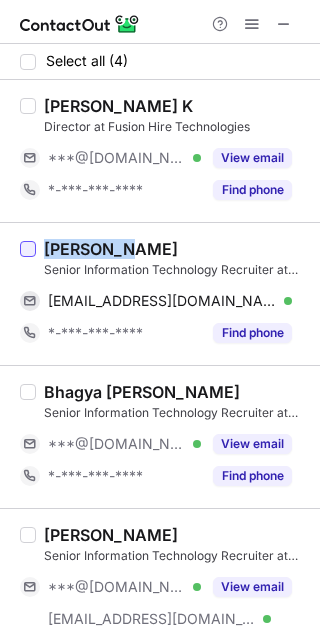 copy on "Abhilasha" 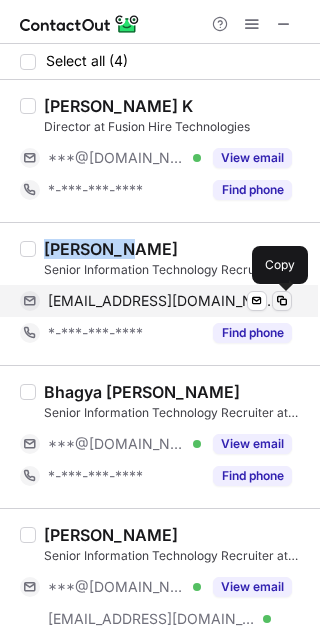 click at bounding box center (282, 301) 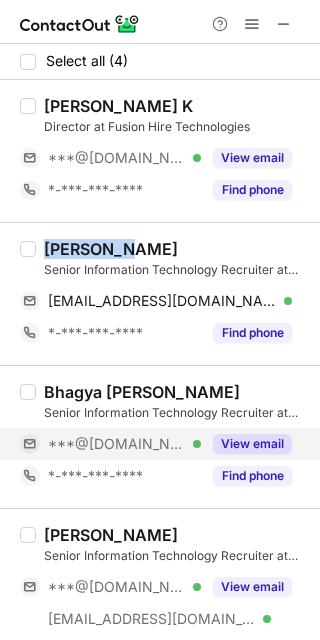 click on "View email" at bounding box center (252, 444) 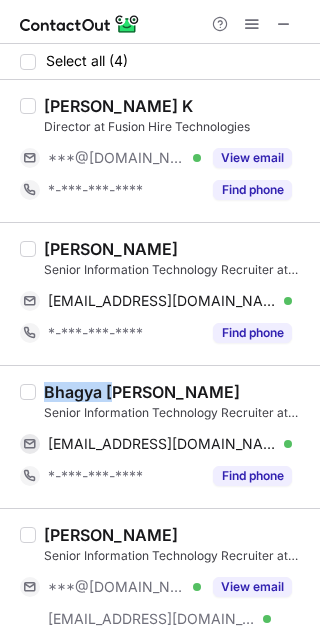 drag, startPoint x: 112, startPoint y: 388, endPoint x: 42, endPoint y: 386, distance: 70.028564 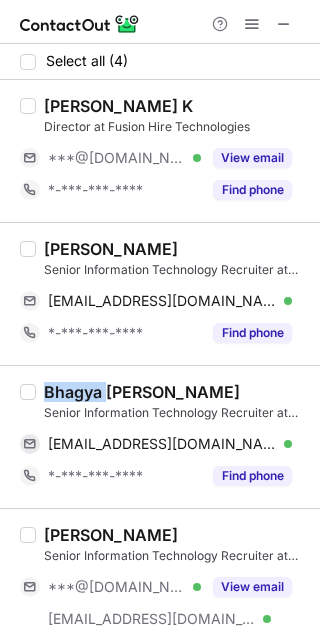 click on "Bhagya sree Bommisetty Senior Information Technology Recruiter at Fusion Hire Technologies bhagyasreebommisetty@gmail.com Verified Send email Copy *-***-***-**** Find phone" at bounding box center [172, 437] 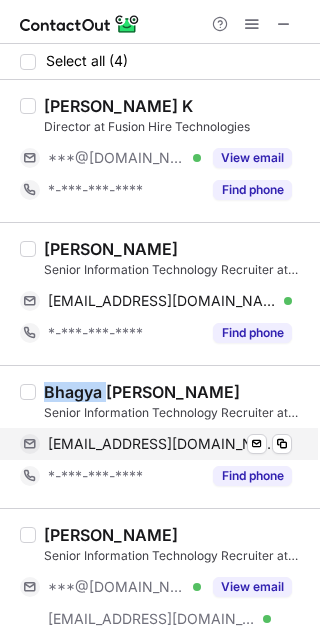 click on "bhagyasreebommisetty@gmail.com Verified Send email Copy" at bounding box center [156, 444] 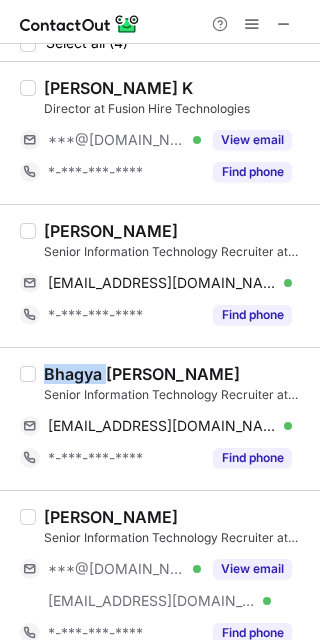 scroll, scrollTop: 23, scrollLeft: 0, axis: vertical 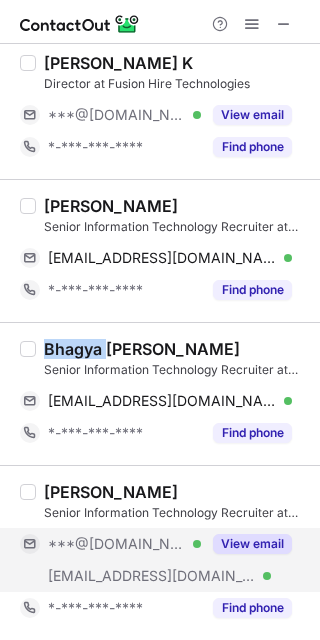 click on "View email" at bounding box center [252, 544] 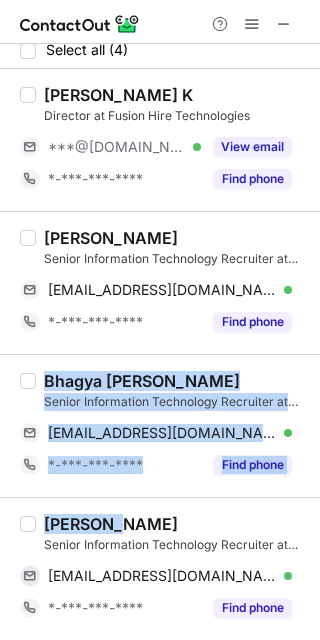 scroll, scrollTop: 11, scrollLeft: 0, axis: vertical 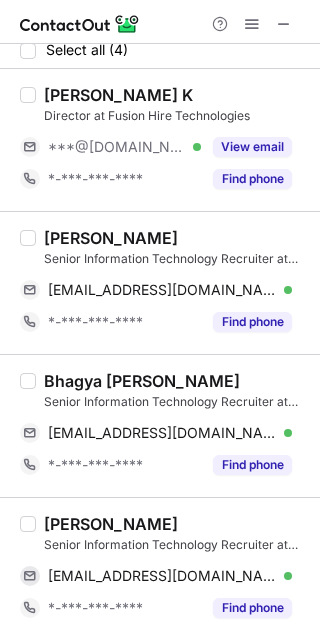 click on "Bhagya sree Bommisetty Senior Information Technology Recruiter at Fusion Hire Technologies bhagyasreebommisetty@gmail.com Verified Send email Copy *-***-***-**** Find phone" at bounding box center (160, 425) 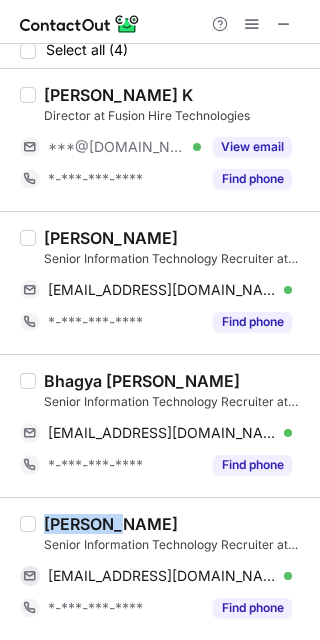 copy on "Vatsalya" 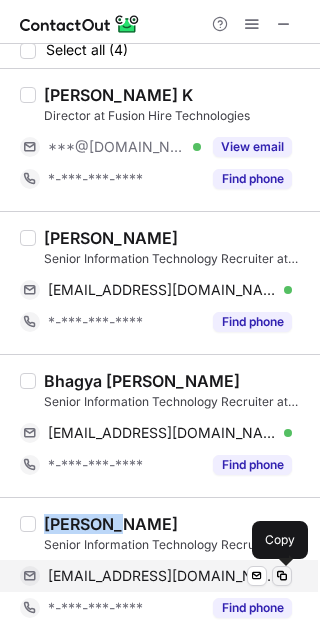 click at bounding box center [282, 576] 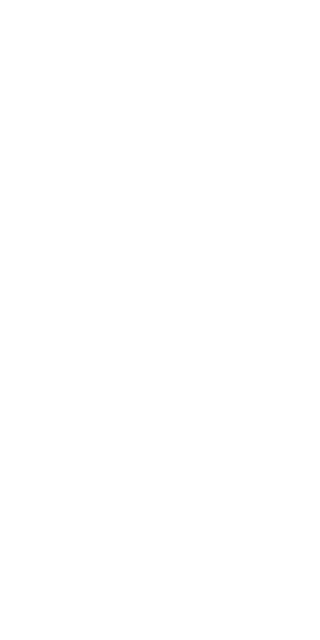 scroll, scrollTop: 0, scrollLeft: 0, axis: both 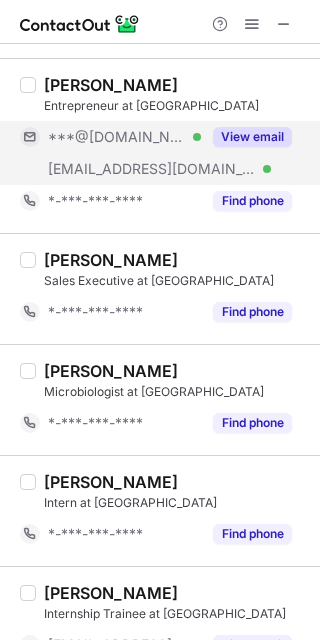 click on "View email" at bounding box center [252, 137] 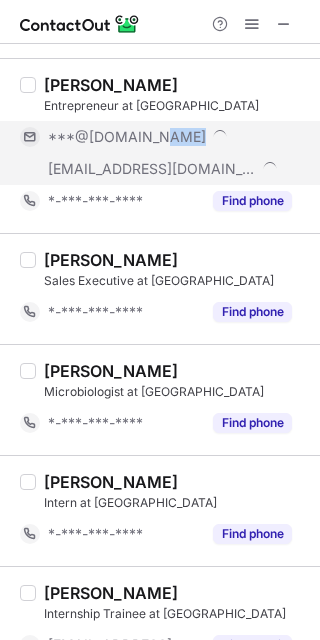 click on "***@[DOMAIN_NAME]" at bounding box center [170, 137] 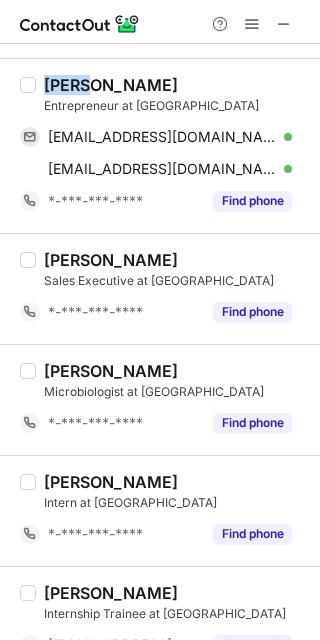 drag, startPoint x: 86, startPoint y: 83, endPoint x: 43, endPoint y: 87, distance: 43.185646 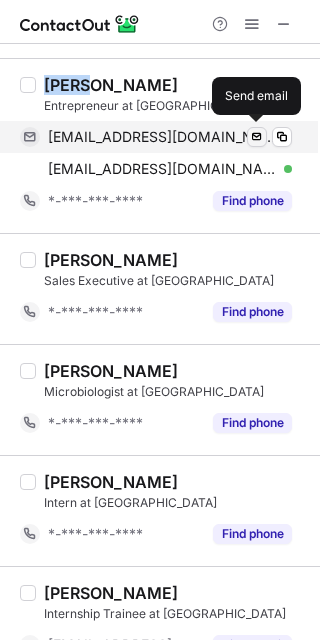 click at bounding box center [257, 137] 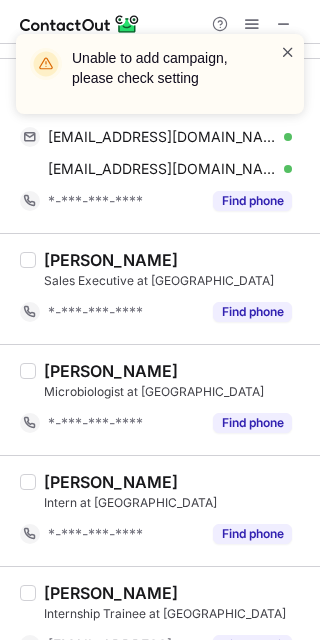 click at bounding box center (288, 52) 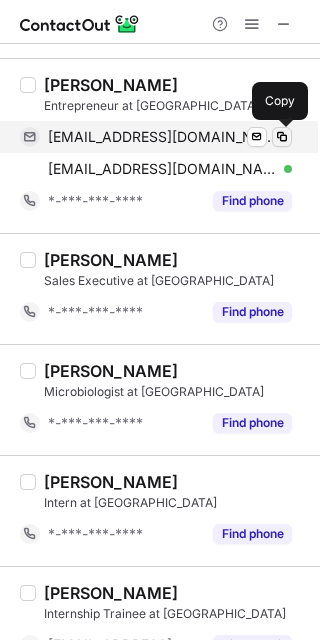 click at bounding box center [282, 137] 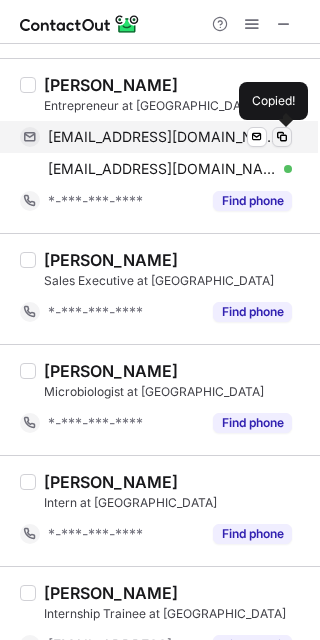 click at bounding box center [282, 137] 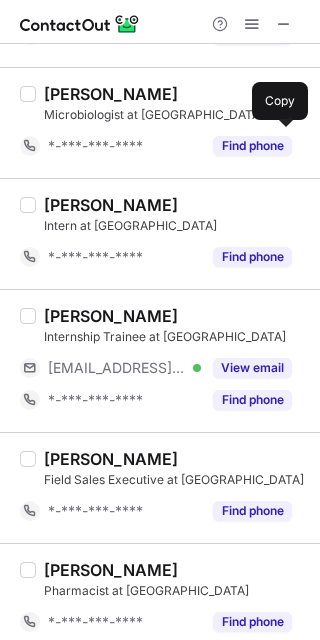 scroll, scrollTop: 917, scrollLeft: 0, axis: vertical 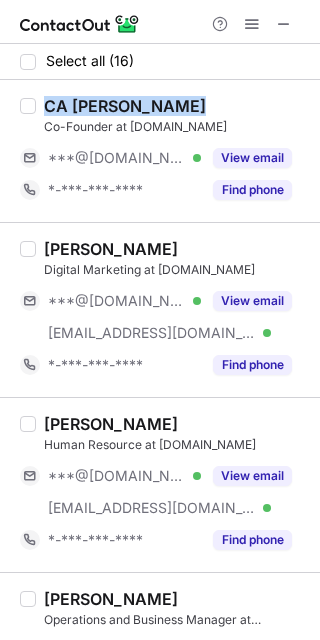 drag, startPoint x: 192, startPoint y: 106, endPoint x: 38, endPoint y: 110, distance: 154.05194 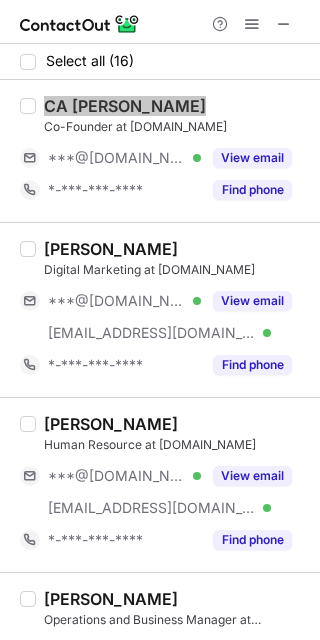 scroll, scrollTop: 1826, scrollLeft: 0, axis: vertical 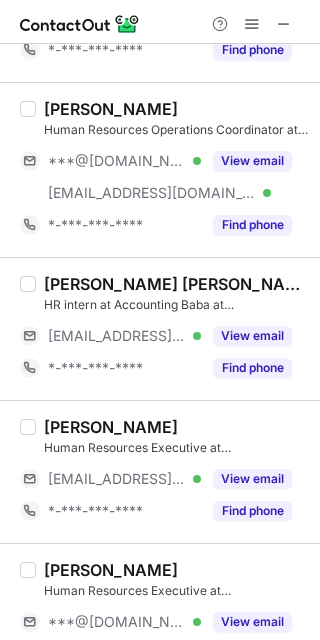 click on "Paridhi Birmiwal Human Resources Operations Coordinator at accountingbaba.com ***@gmail.com Verified ***@zohorecruit.com Verified View email *-***-***-**** Find phone" at bounding box center (172, 170) 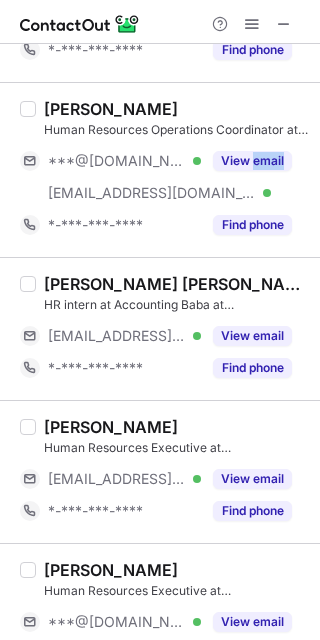 click on "Paridhi Birmiwal Human Resources Operations Coordinator at accountingbaba.com ***@gmail.com Verified ***@zohorecruit.com Verified View email *-***-***-**** Find phone" at bounding box center (172, 170) 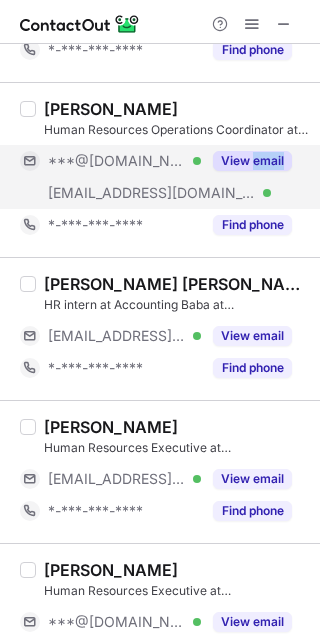 click on "View email" at bounding box center (252, 161) 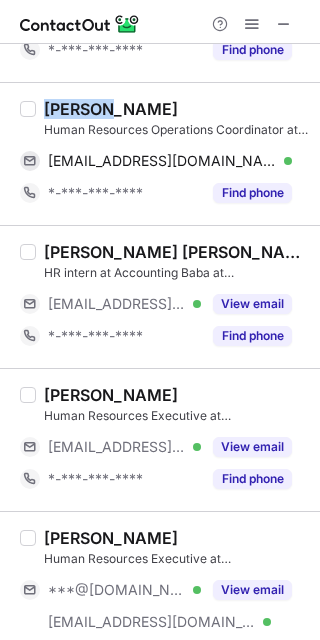copy on "Paridhi" 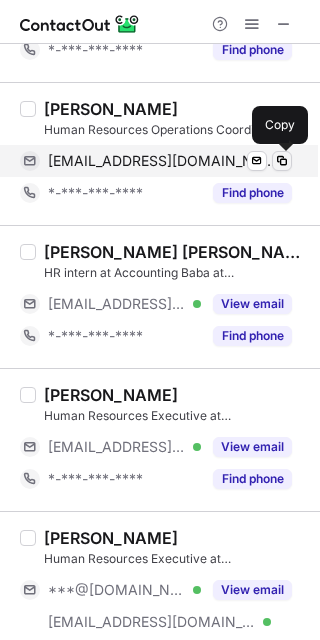 click at bounding box center [282, 161] 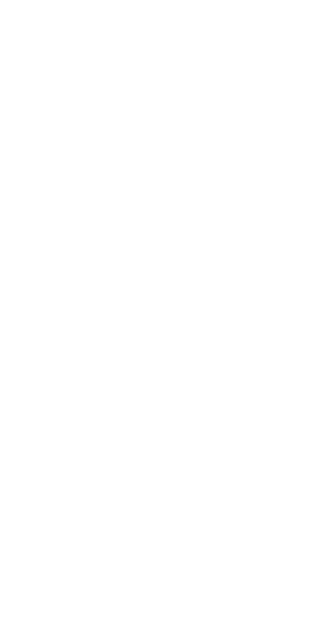 scroll, scrollTop: 0, scrollLeft: 0, axis: both 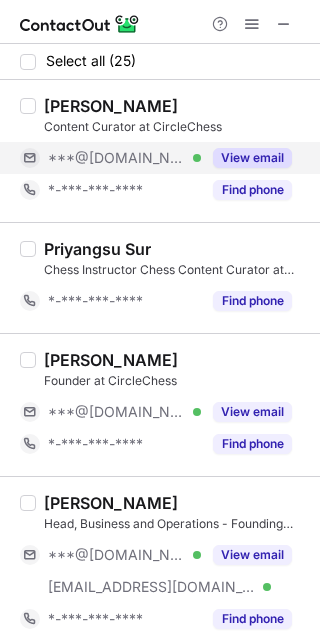 click on "View email" at bounding box center [252, 158] 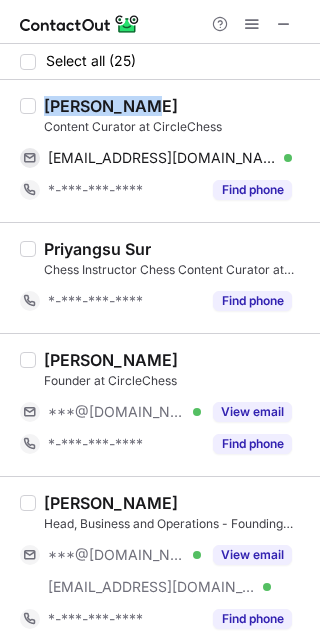drag, startPoint x: 152, startPoint y: 101, endPoint x: 40, endPoint y: 110, distance: 112.36102 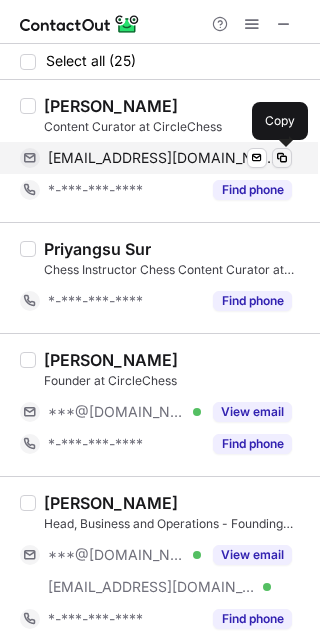 click at bounding box center (282, 158) 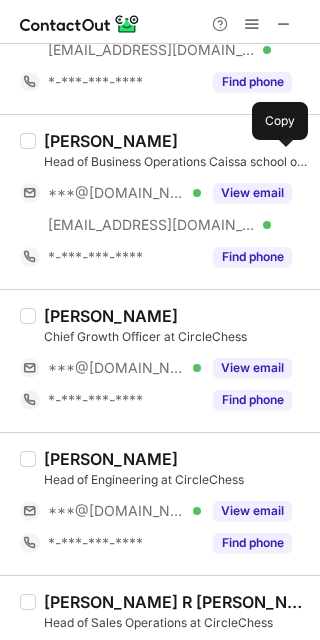scroll, scrollTop: 895, scrollLeft: 0, axis: vertical 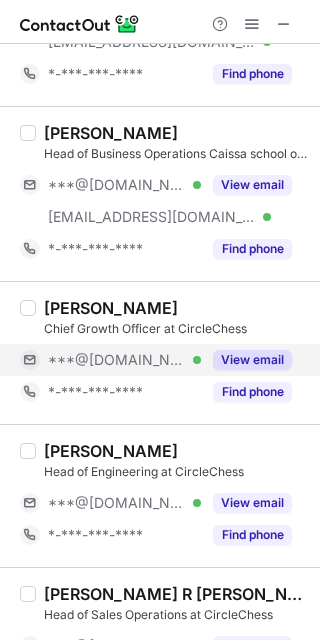click on "View email" at bounding box center (252, 360) 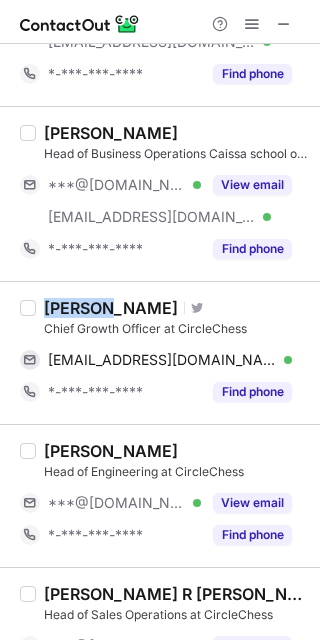 copy on "Parasar" 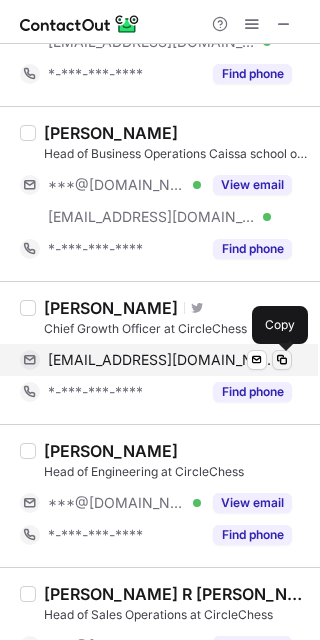 click at bounding box center [282, 360] 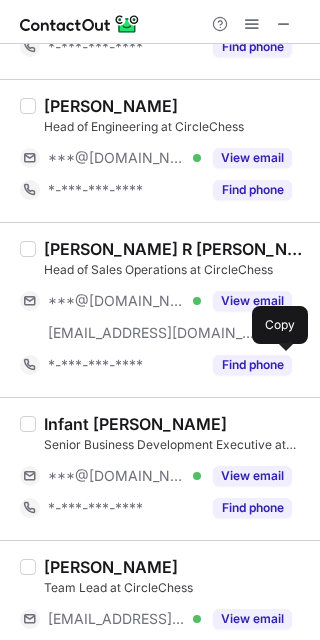scroll, scrollTop: 1330, scrollLeft: 0, axis: vertical 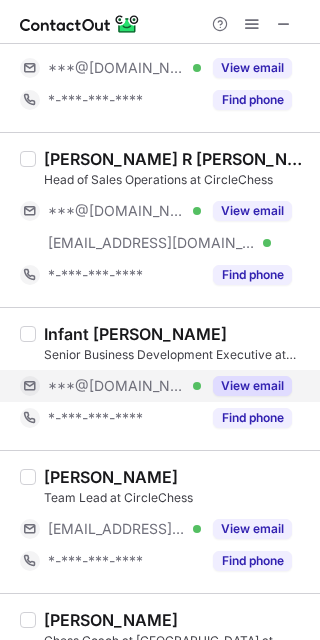 click on "View email" at bounding box center (252, 386) 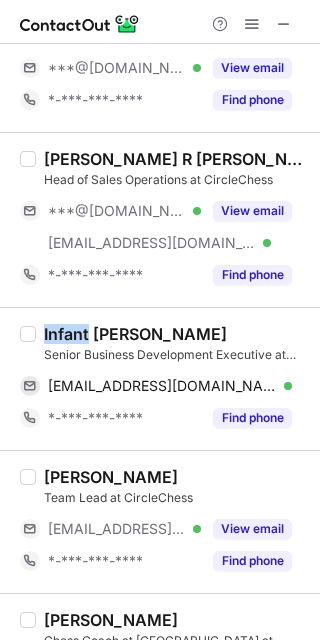 copy on "Infant" 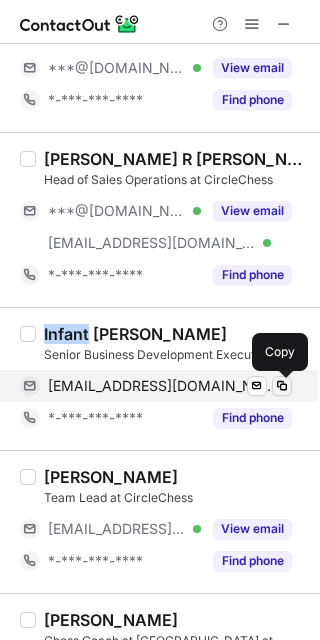 click at bounding box center [282, 386] 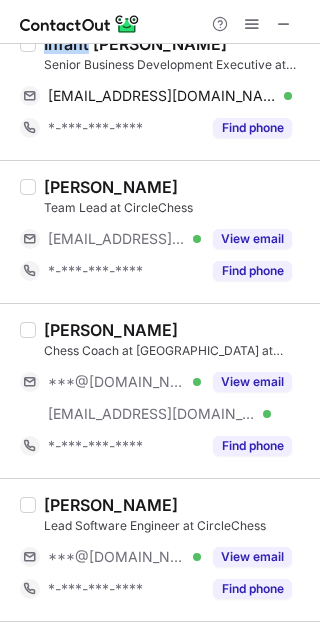 scroll, scrollTop: 1630, scrollLeft: 0, axis: vertical 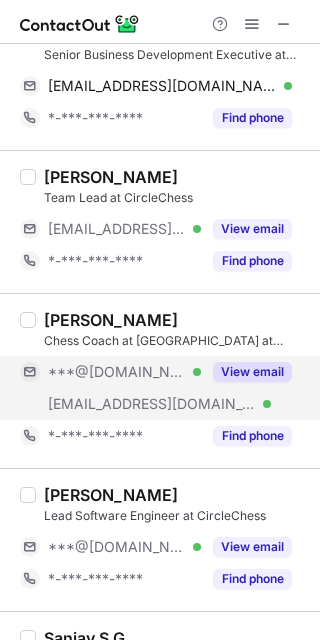 click on "View email" at bounding box center (252, 372) 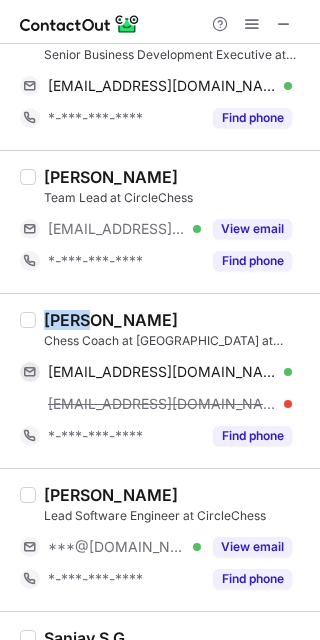 copy on "Agam" 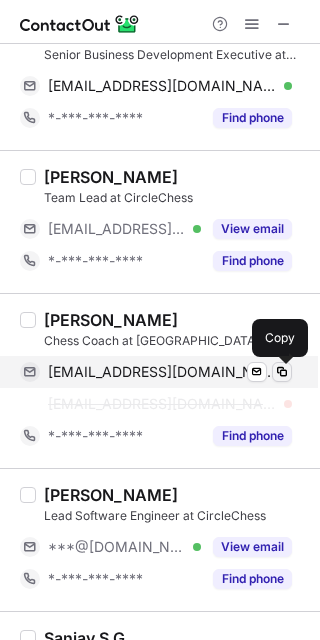 click at bounding box center [282, 372] 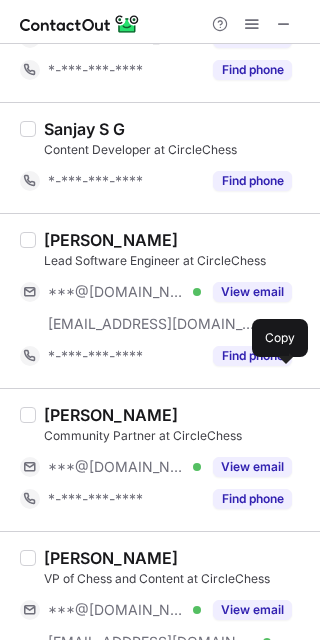 scroll, scrollTop: 2116, scrollLeft: 0, axis: vertical 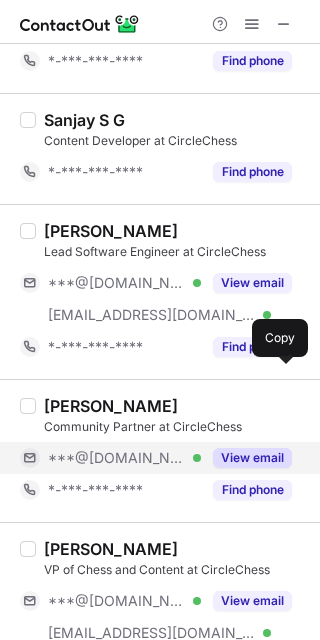 click on "View email" at bounding box center [252, 458] 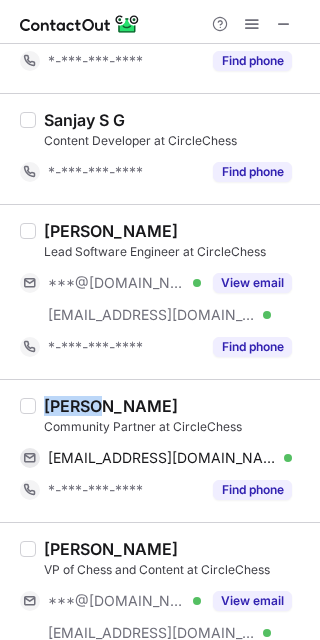 copy on "HENOCK" 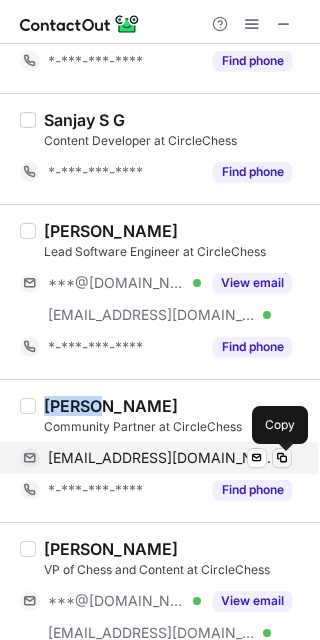 click at bounding box center (282, 458) 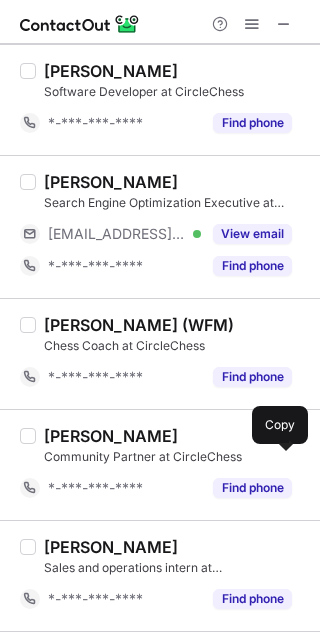 scroll, scrollTop: 3018, scrollLeft: 0, axis: vertical 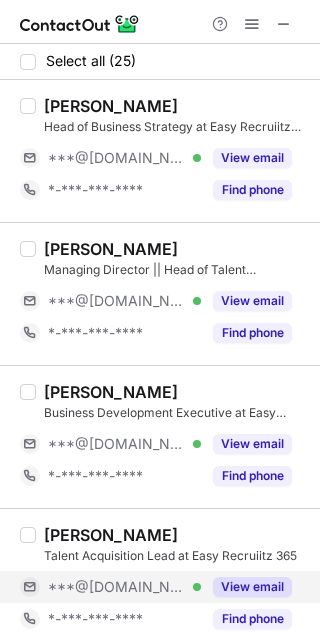 click on "View email" at bounding box center (252, 587) 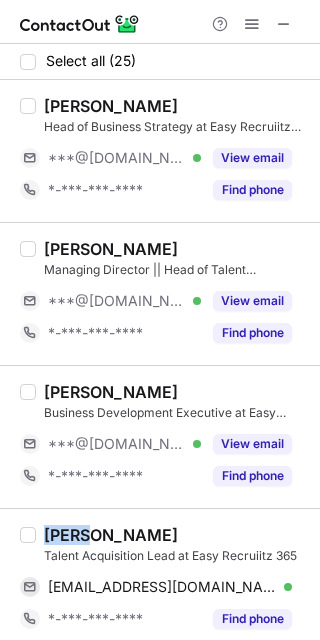 copy on "Gagan" 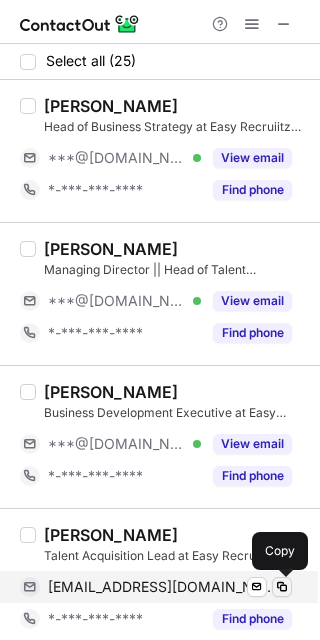 click at bounding box center (282, 587) 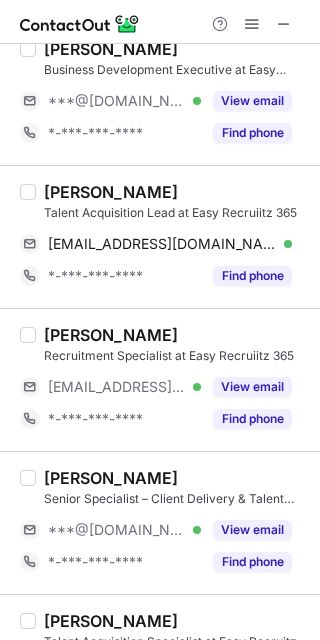 scroll, scrollTop: 395, scrollLeft: 0, axis: vertical 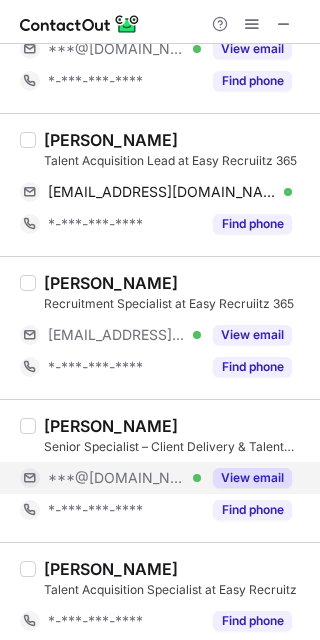 click on "View email" at bounding box center (252, 478) 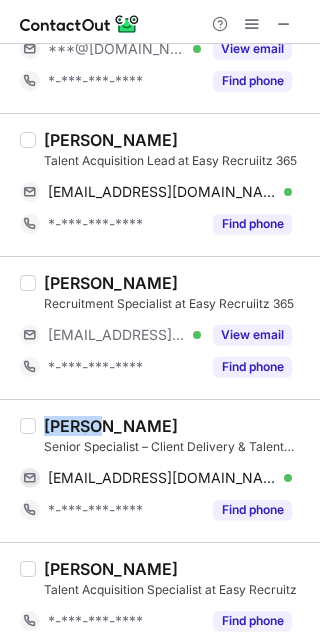 copy on "Raghav" 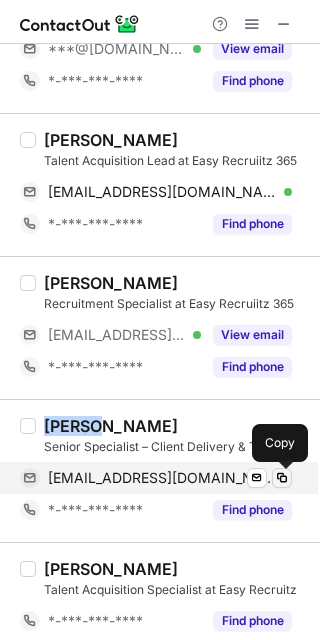 click at bounding box center [282, 478] 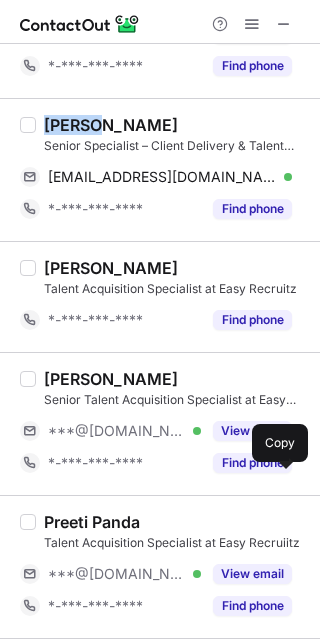 scroll, scrollTop: 717, scrollLeft: 0, axis: vertical 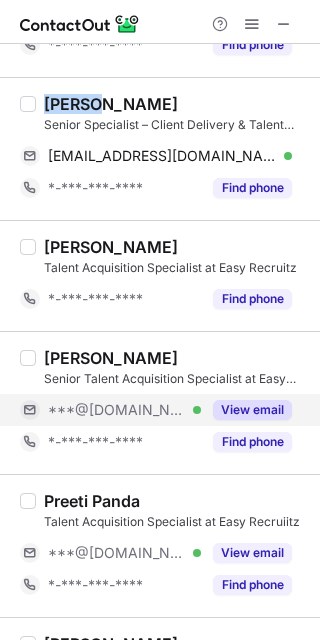 click on "View email" at bounding box center (252, 410) 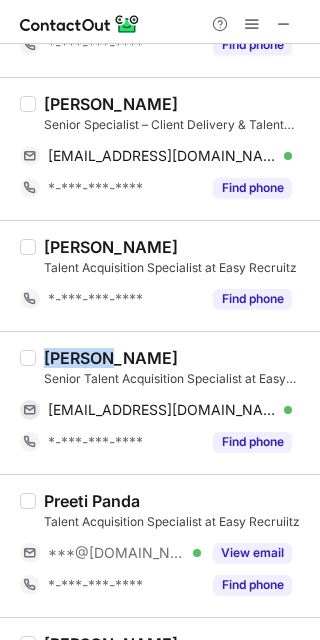 copy on "Srikant" 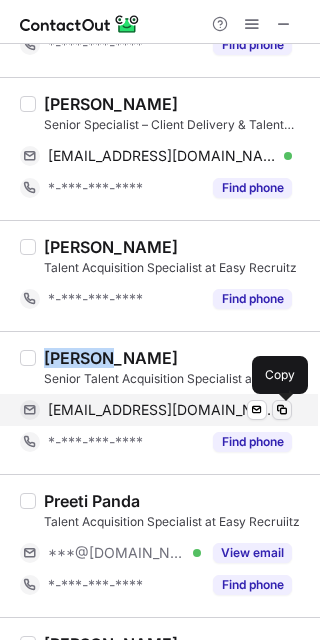 click at bounding box center [282, 410] 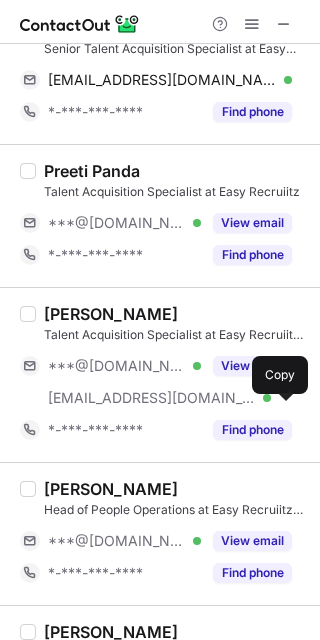 scroll, scrollTop: 1061, scrollLeft: 0, axis: vertical 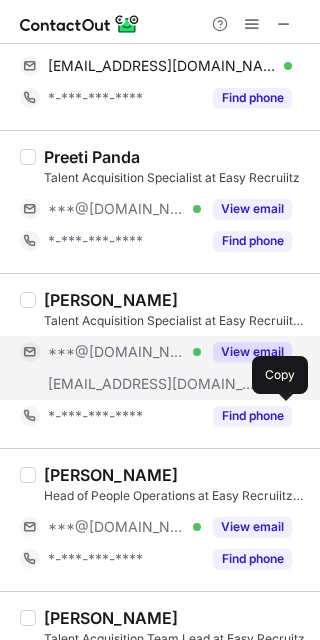 click on "View email" at bounding box center (252, 352) 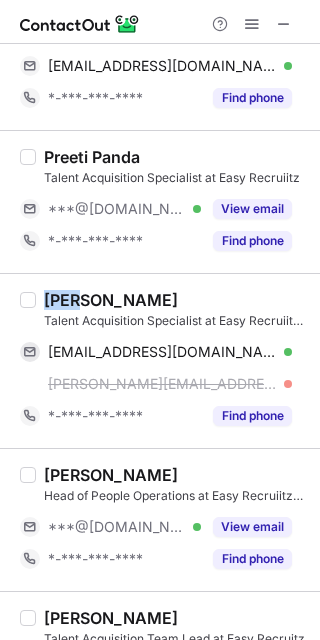 copy on "Riya" 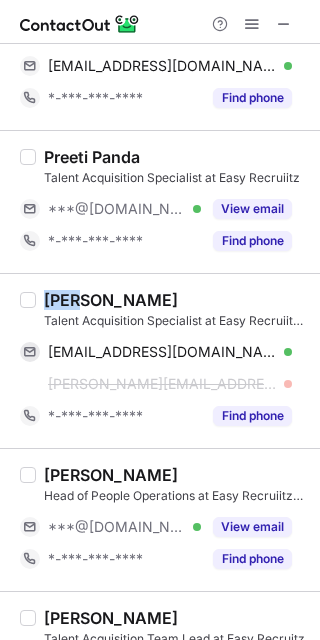 drag, startPoint x: 75, startPoint y: 302, endPoint x: 46, endPoint y: 310, distance: 30.083218 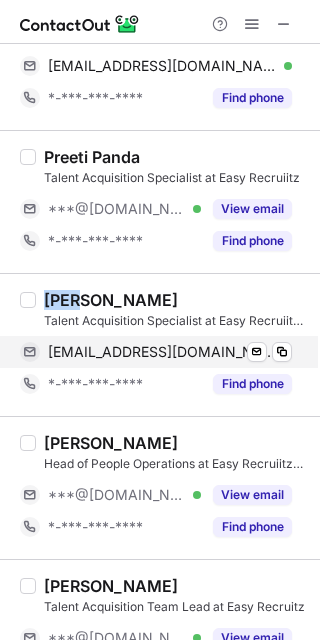 click on "riyam2196@gmail.com Verified Send email Copy" at bounding box center (156, 352) 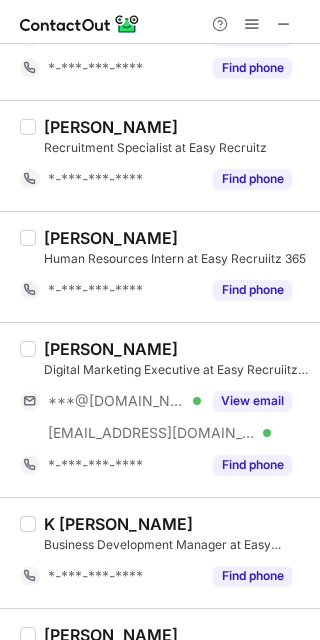 scroll, scrollTop: 1821, scrollLeft: 0, axis: vertical 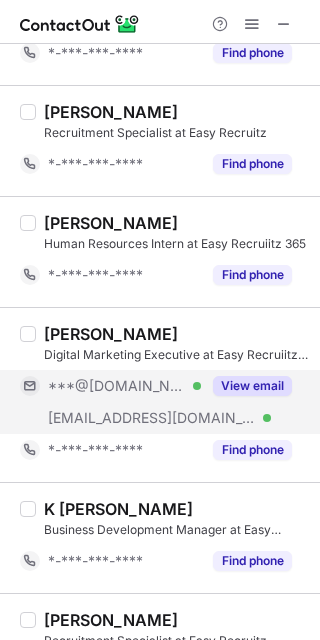 click on "View email" at bounding box center [252, 386] 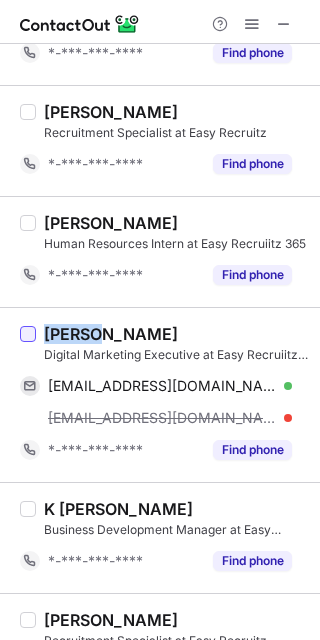 copy on "Gaurav" 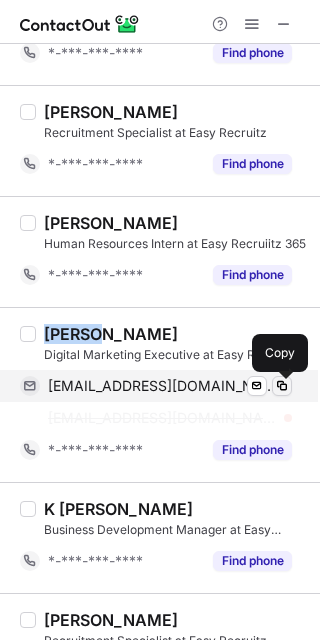 click at bounding box center [282, 386] 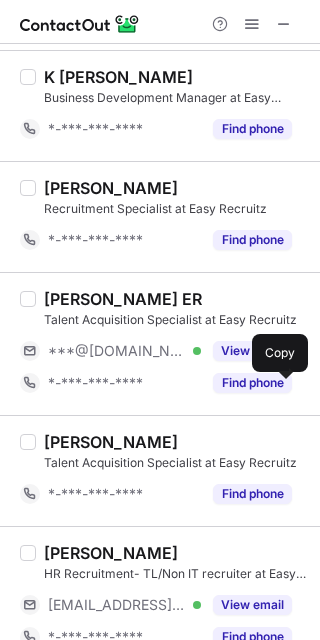 scroll, scrollTop: 2270, scrollLeft: 0, axis: vertical 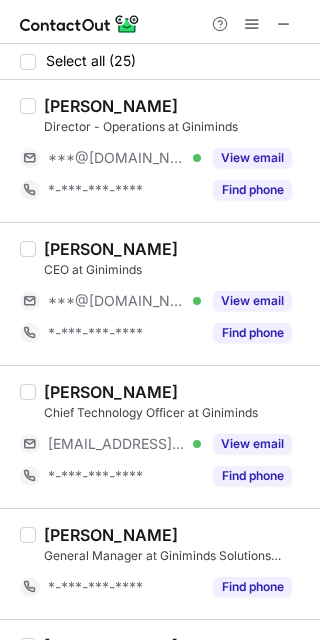 copy on "Ranganath Shenoy" 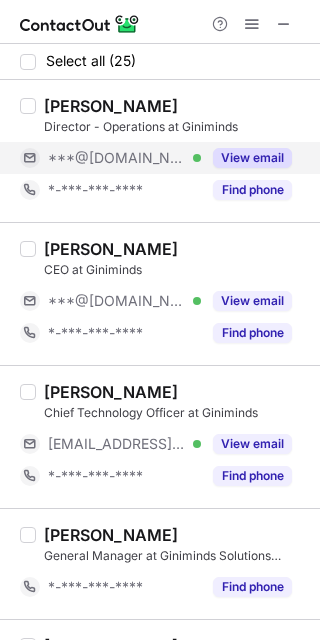 click on "View email" at bounding box center (252, 158) 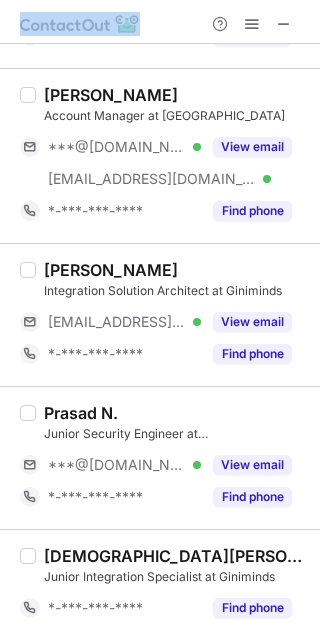 scroll, scrollTop: 0, scrollLeft: 0, axis: both 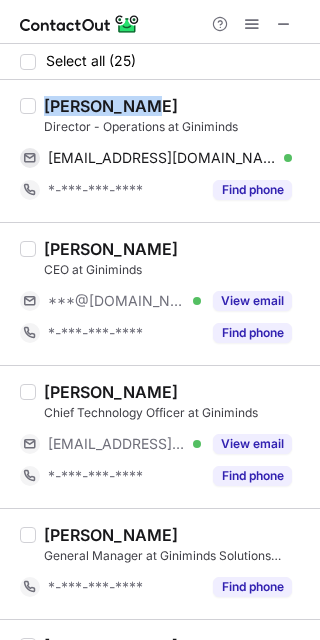 copy on "Paramananda" 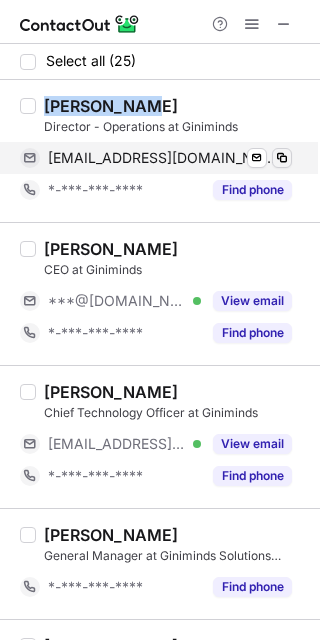 click at bounding box center (282, 158) 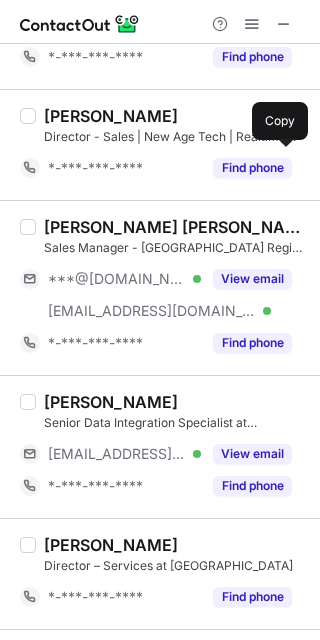 scroll, scrollTop: 567, scrollLeft: 0, axis: vertical 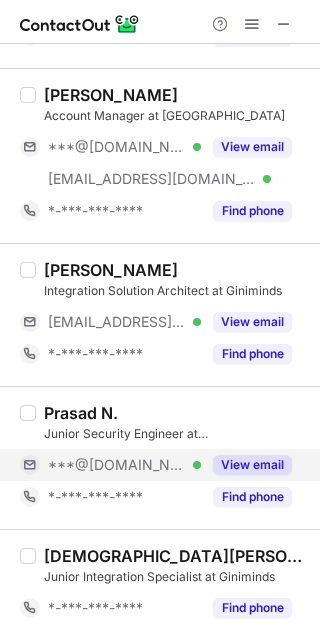 click on "View email" at bounding box center (252, 465) 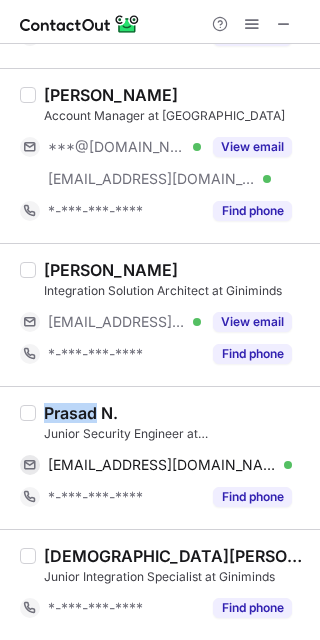 copy on "Prasad" 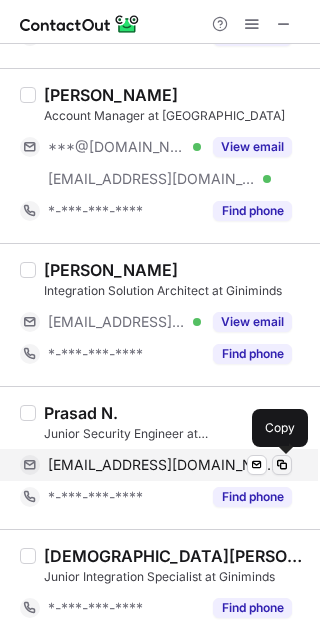 click at bounding box center [282, 465] 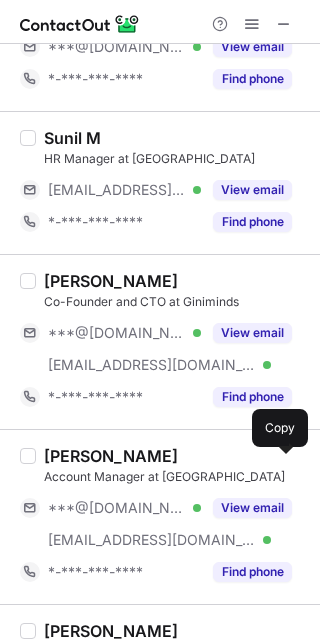 scroll, scrollTop: 2447, scrollLeft: 0, axis: vertical 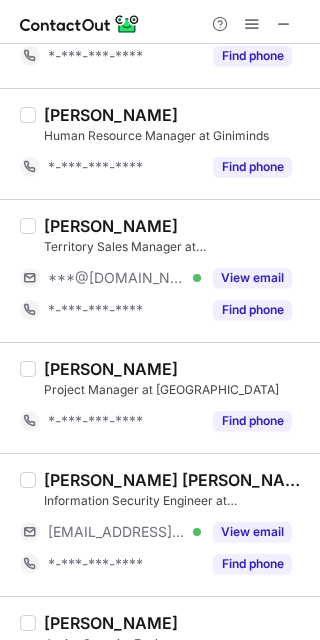 drag, startPoint x: 305, startPoint y: 373, endPoint x: 307, endPoint y: 353, distance: 20.09975 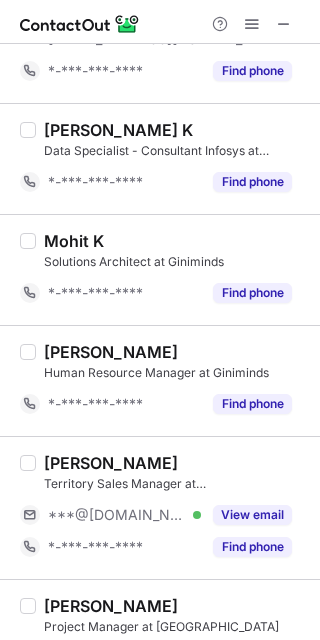 scroll, scrollTop: 1255, scrollLeft: 0, axis: vertical 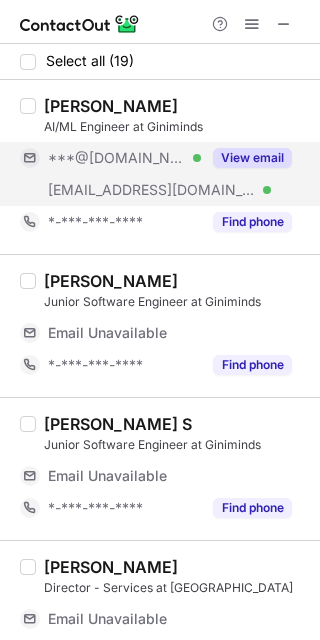 click on "View email" at bounding box center (252, 158) 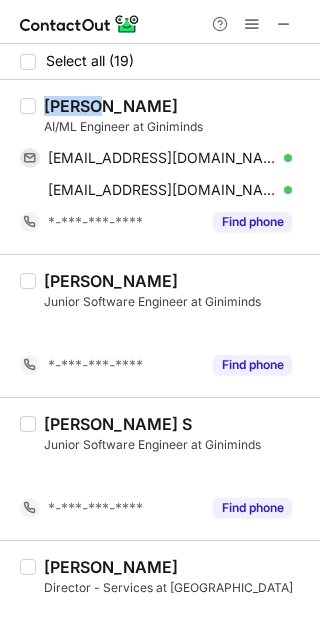 copy on "Haidar" 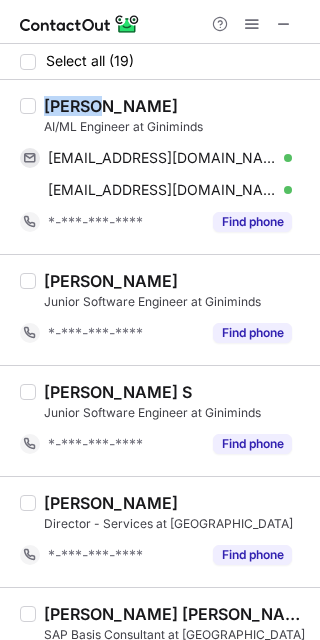 drag, startPoint x: 92, startPoint y: 106, endPoint x: 45, endPoint y: 108, distance: 47.042534 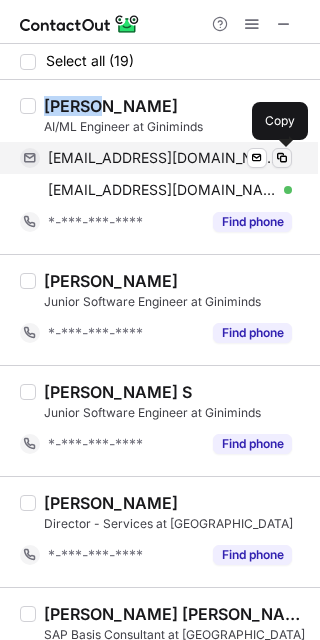 click at bounding box center (282, 158) 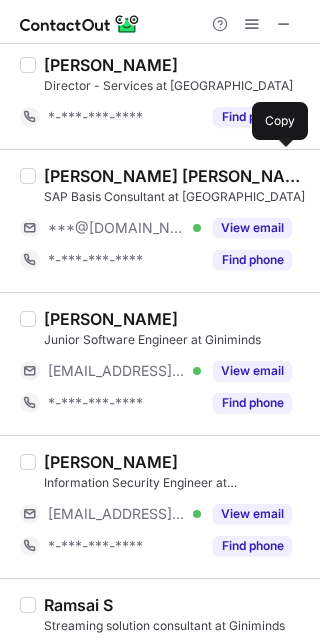 scroll, scrollTop: 467, scrollLeft: 0, axis: vertical 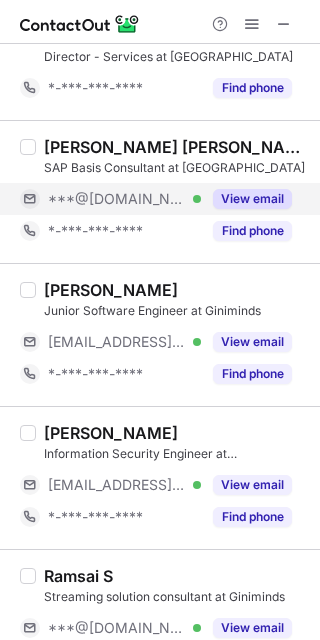 click on "View email" at bounding box center (252, 199) 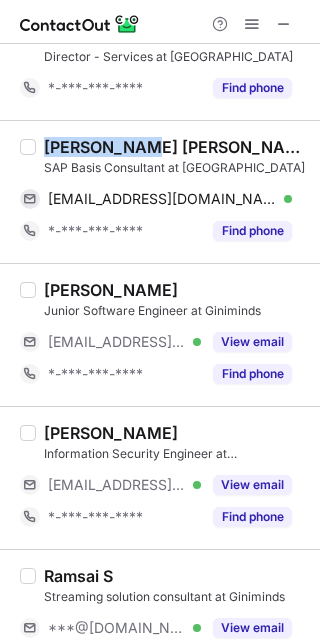 copy on "Annabathula" 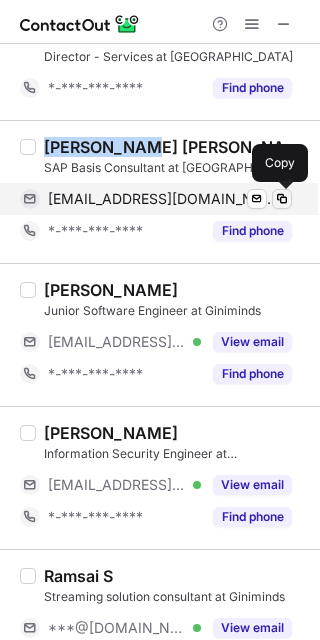 click at bounding box center [282, 199] 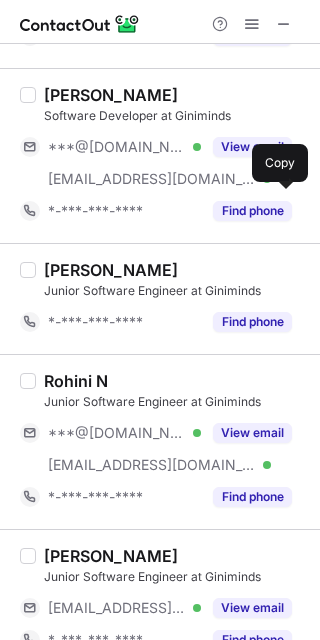 scroll, scrollTop: 1288, scrollLeft: 0, axis: vertical 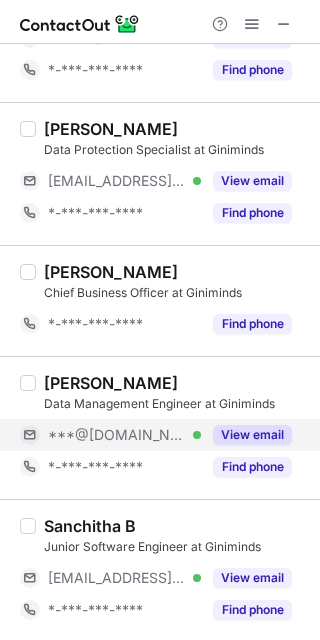 click on "View email" at bounding box center (252, 435) 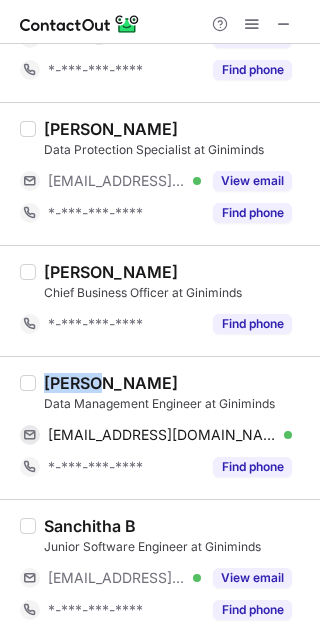 copy on "Adarsh" 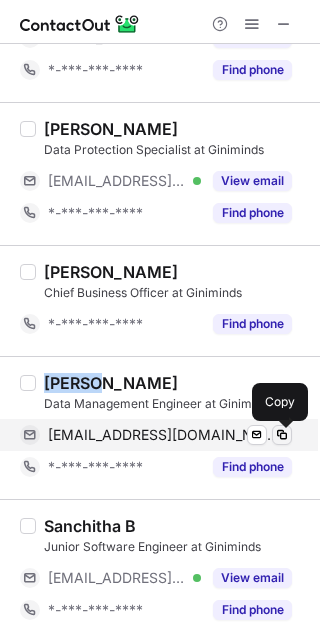click at bounding box center (282, 435) 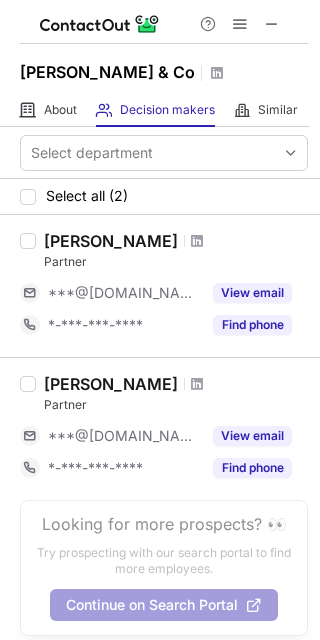 scroll, scrollTop: 0, scrollLeft: 0, axis: both 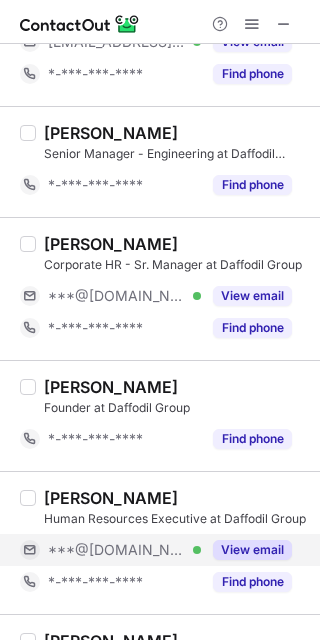 click on "View email" at bounding box center [252, 550] 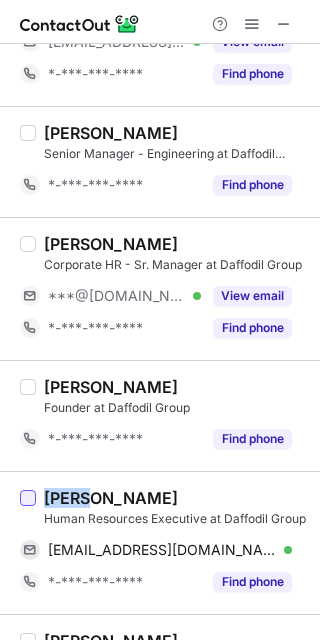 copy on "Divya" 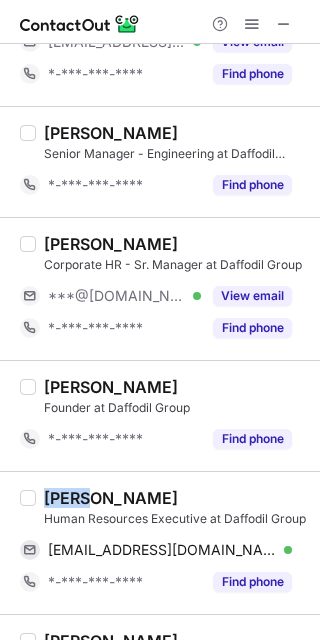 drag, startPoint x: 86, startPoint y: 501, endPoint x: 37, endPoint y: 497, distance: 49.162994 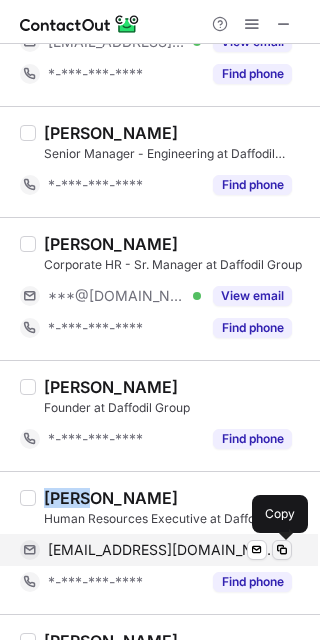 click at bounding box center (282, 550) 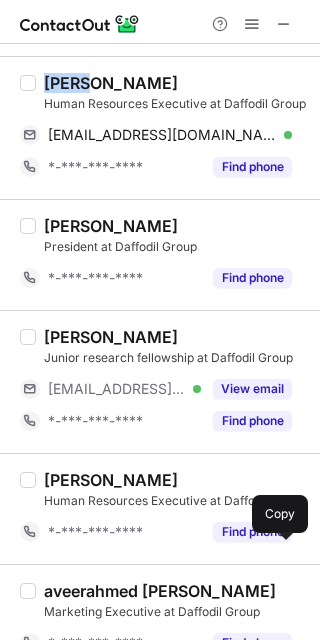 scroll, scrollTop: 546, scrollLeft: 0, axis: vertical 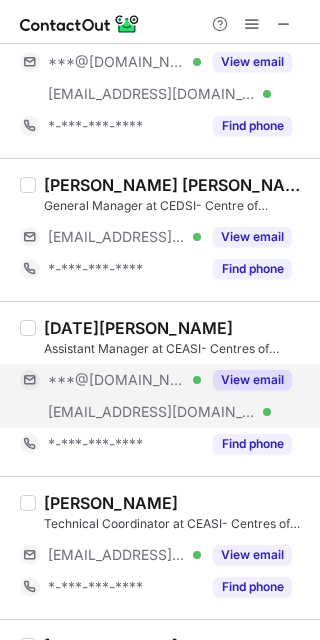 click on "View email" at bounding box center (252, 380) 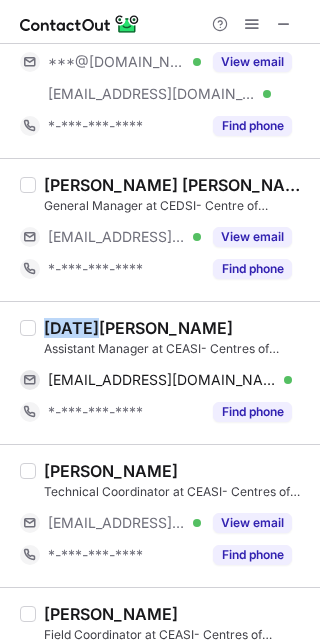 copy on "[DATE]" 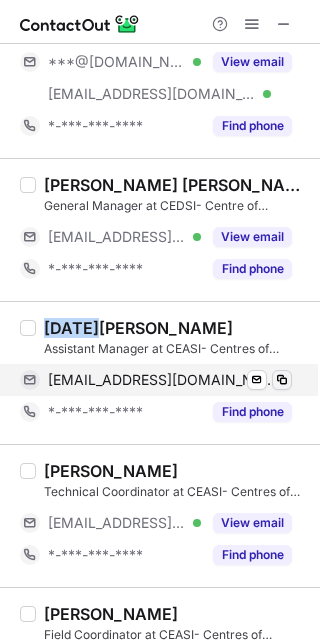 click at bounding box center [282, 380] 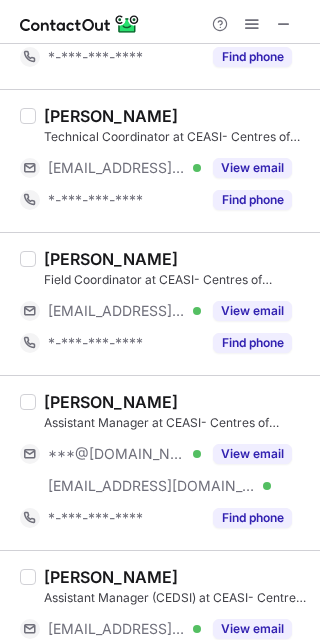 scroll, scrollTop: 1027, scrollLeft: 0, axis: vertical 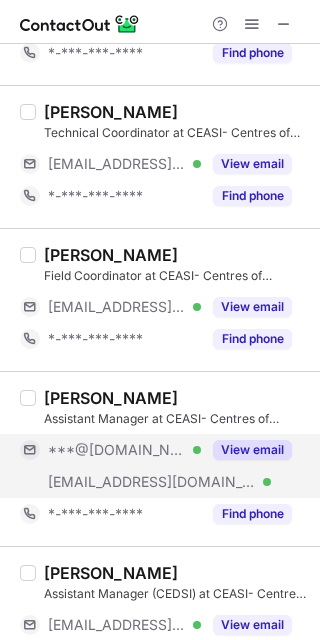 click on "View email" at bounding box center (252, 450) 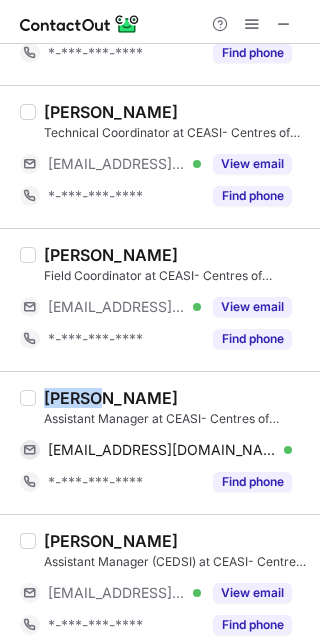 copy on "Anshul" 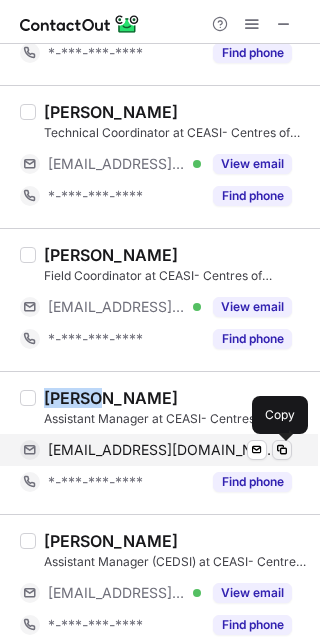 click at bounding box center [282, 450] 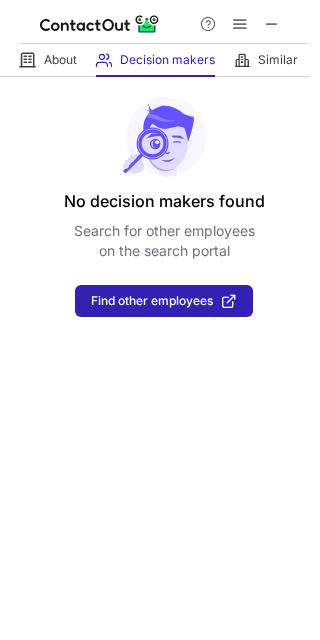 scroll, scrollTop: 0, scrollLeft: 0, axis: both 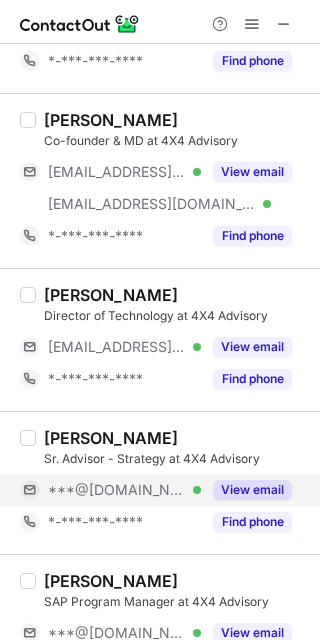 click on "View email" at bounding box center [252, 490] 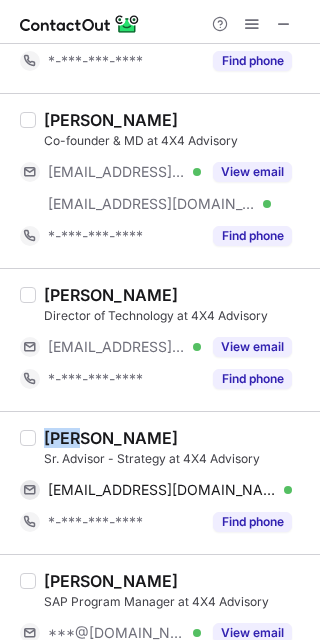 drag, startPoint x: 76, startPoint y: 431, endPoint x: 38, endPoint y: 428, distance: 38.118237 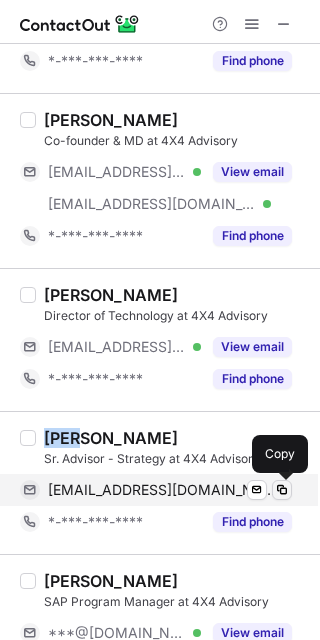 click at bounding box center (282, 490) 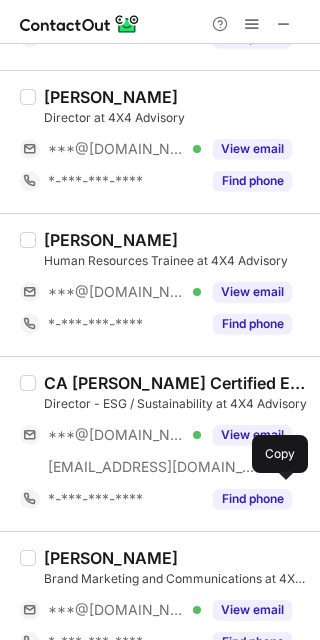 scroll, scrollTop: 1161, scrollLeft: 0, axis: vertical 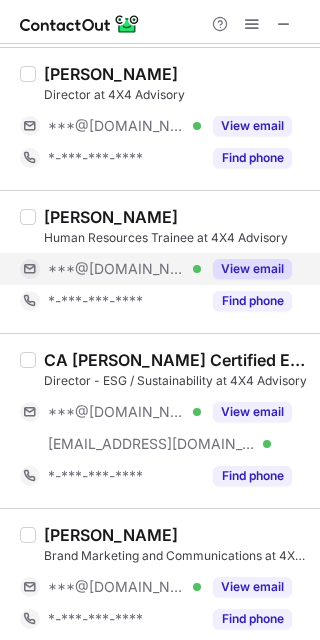 click on "View email" at bounding box center [252, 269] 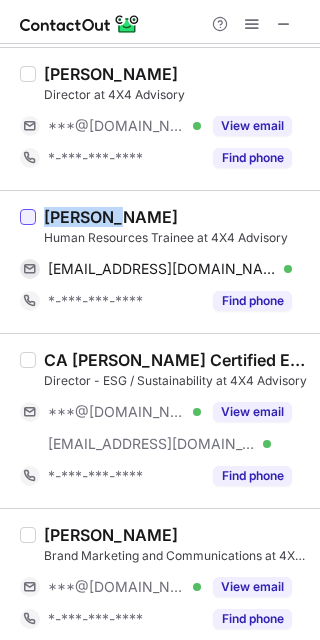 copy on "Kanishka" 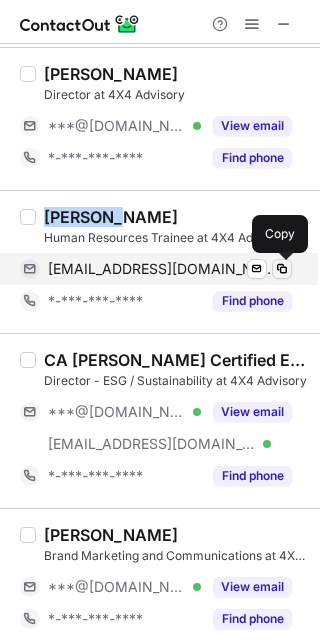 click at bounding box center [282, 269] 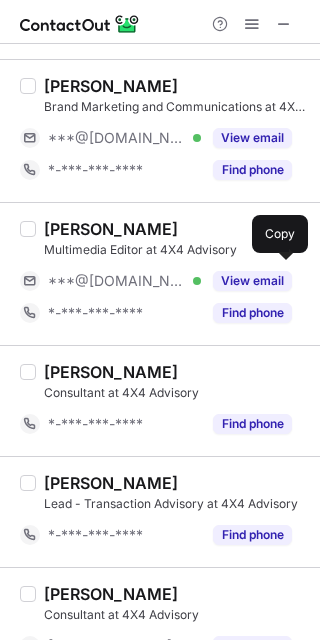 scroll, scrollTop: 1616, scrollLeft: 0, axis: vertical 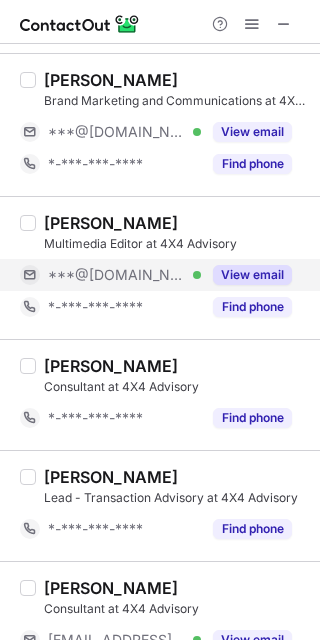 click on "View email" at bounding box center [252, 275] 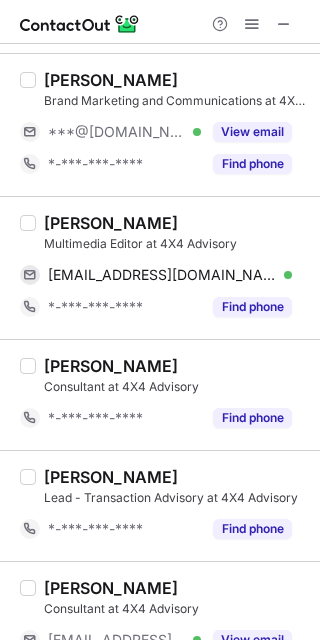 click on "Asif Ahmad Khan Multimedia Editor at 4X4 Advisory khanasif1397@gmail.com Verified Send email Copy *-***-***-**** Find phone" at bounding box center (160, 267) 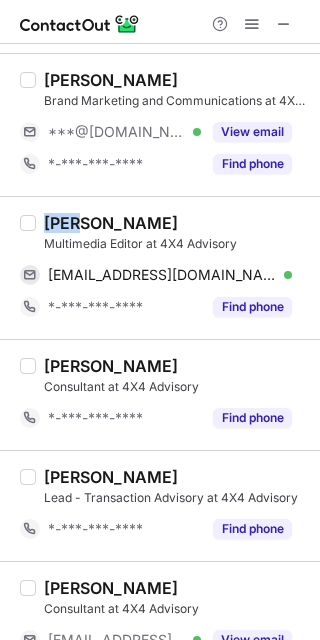 copy on "Asif" 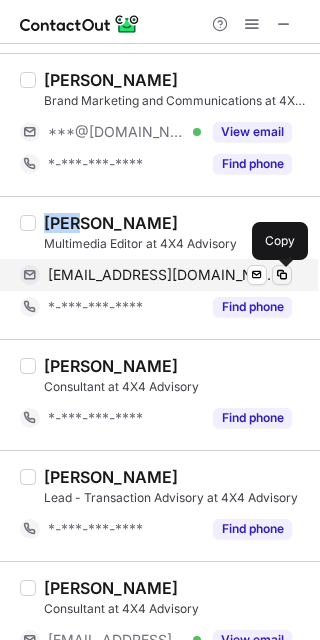 click at bounding box center (282, 275) 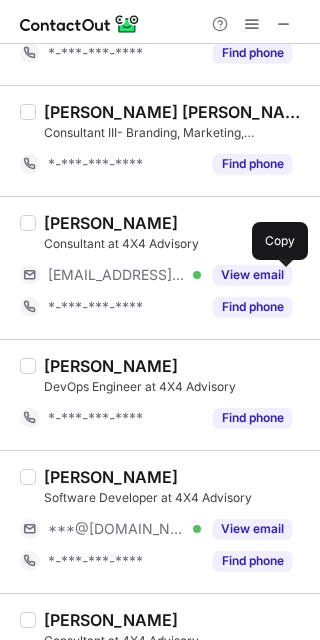 scroll, scrollTop: 2402, scrollLeft: 0, axis: vertical 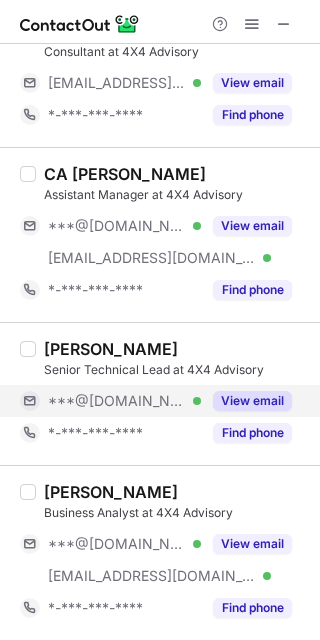 click on "View email" at bounding box center [252, 401] 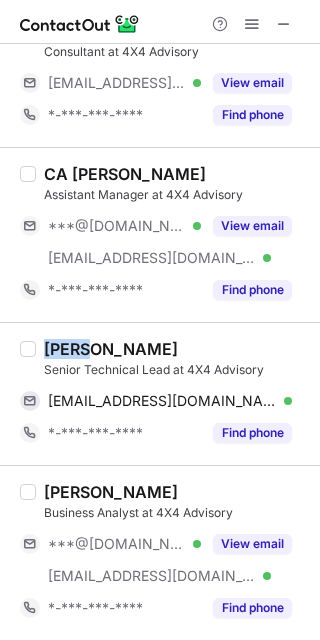 copy on "Abhay" 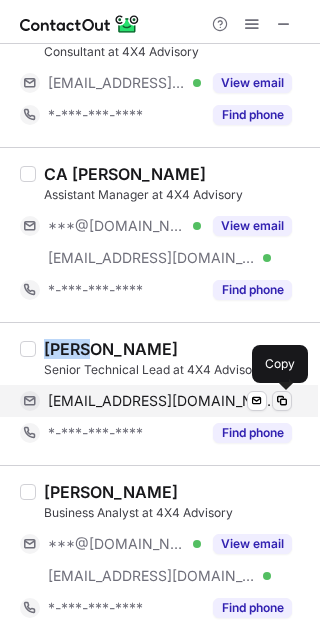 click at bounding box center (282, 401) 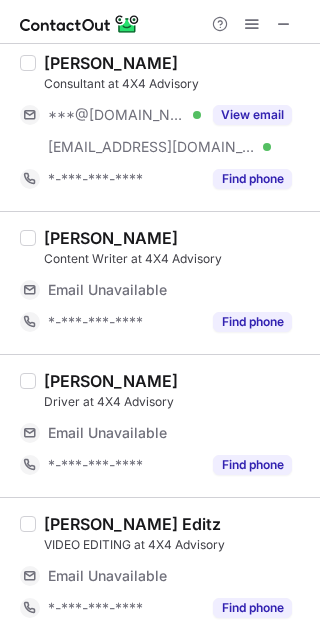 scroll, scrollTop: 0, scrollLeft: 0, axis: both 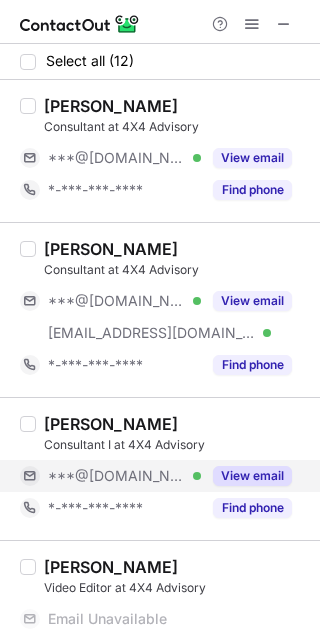 click on "View email" at bounding box center (252, 476) 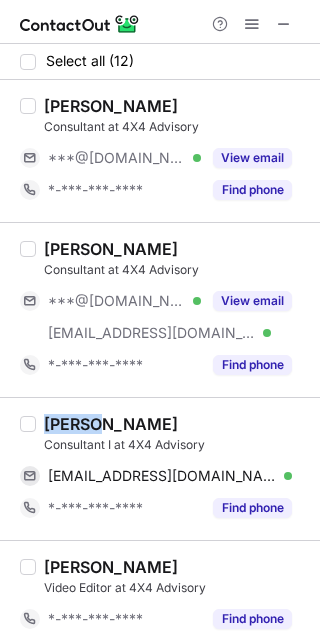 copy on "Mayank" 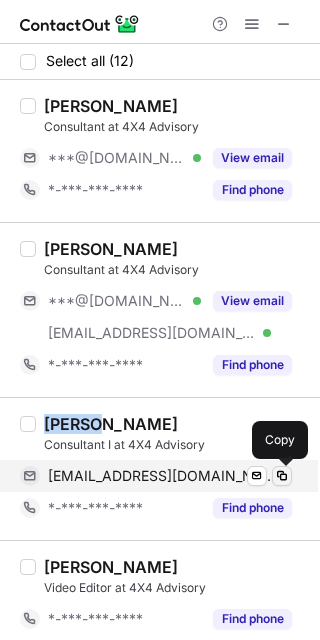 click at bounding box center (282, 476) 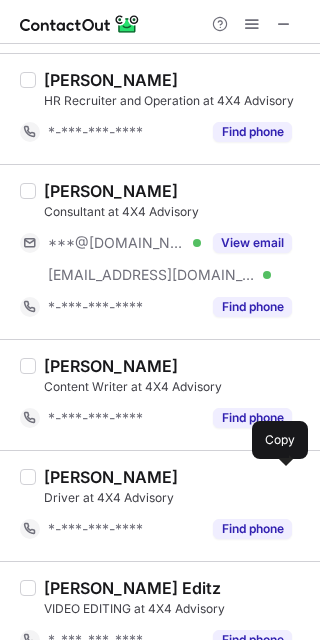 scroll, scrollTop: 997, scrollLeft: 0, axis: vertical 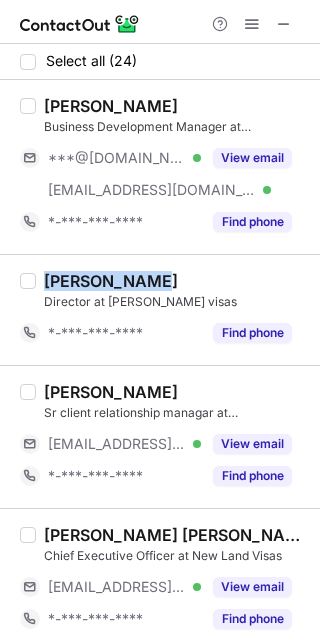 copy on "[PERSON_NAME]" 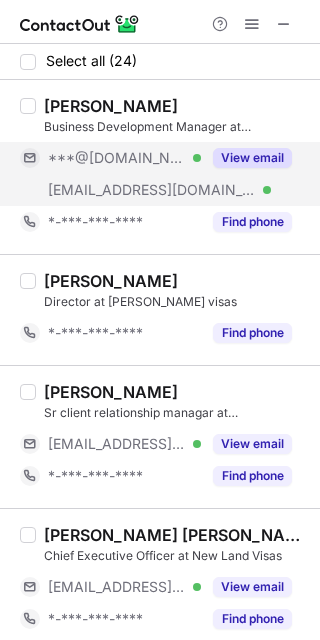 click on "View email" at bounding box center (246, 158) 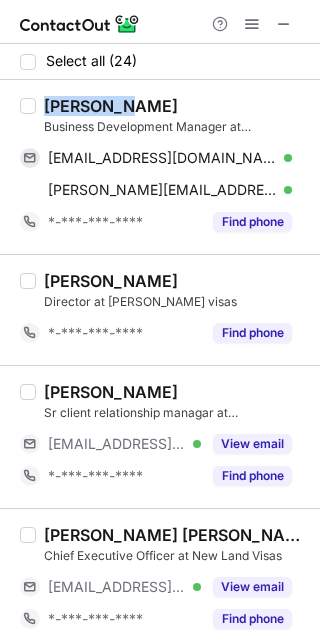 copy on "[PERSON_NAME]" 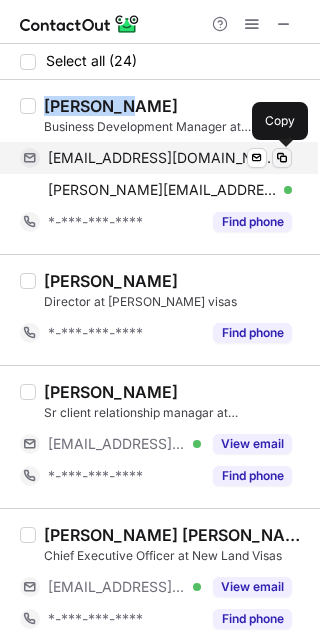 click at bounding box center (282, 158) 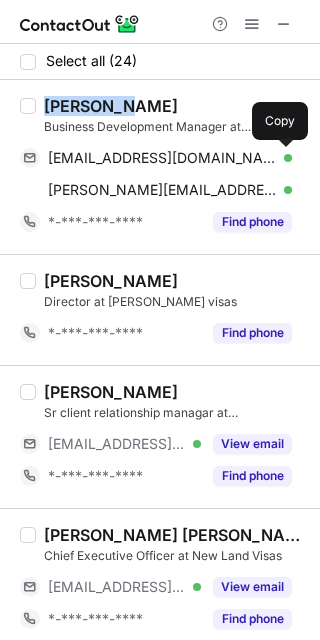 scroll, scrollTop: 521, scrollLeft: 0, axis: vertical 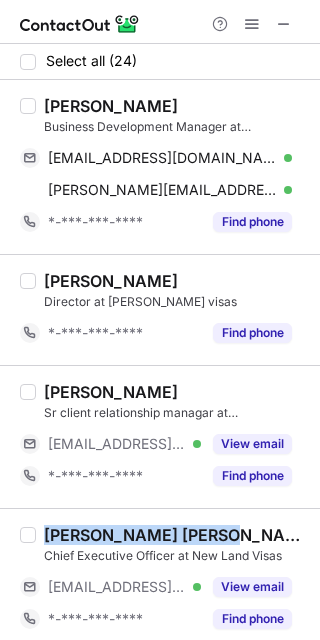 copy on "[PERSON_NAME] [PERSON_NAME]" 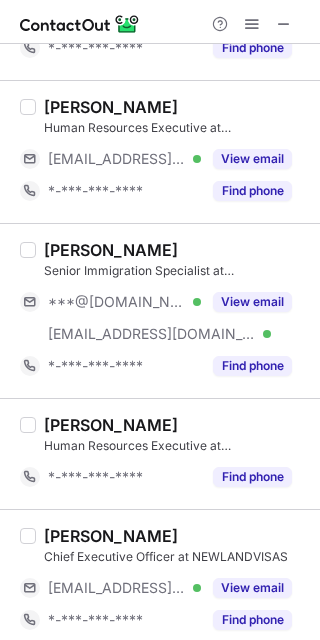 scroll, scrollTop: 1346, scrollLeft: 0, axis: vertical 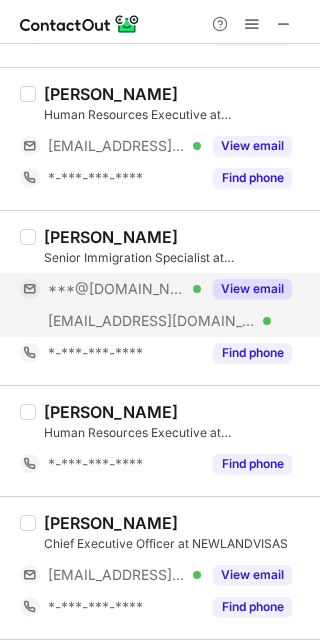 click on "View email" at bounding box center [252, 289] 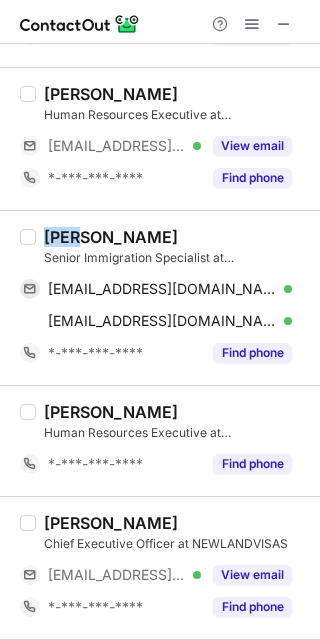 copy on "Aman" 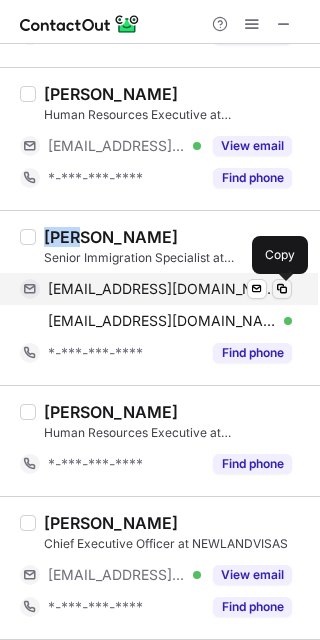 click at bounding box center (282, 289) 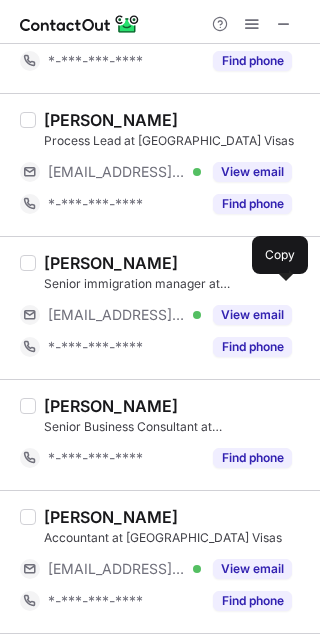 scroll, scrollTop: 1898, scrollLeft: 0, axis: vertical 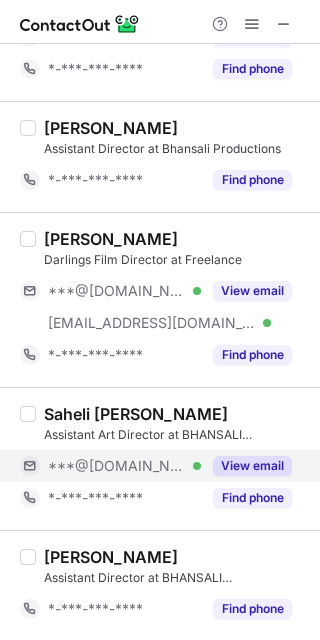 click on "View email" at bounding box center (252, 466) 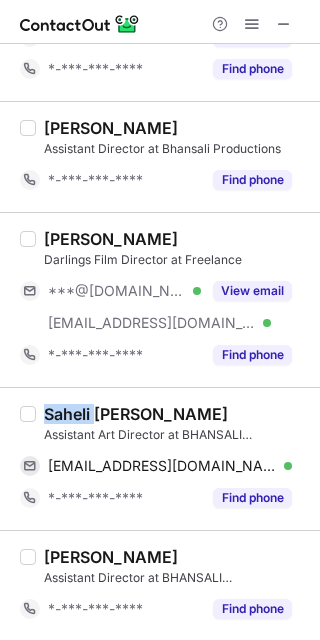 copy on "Saheli" 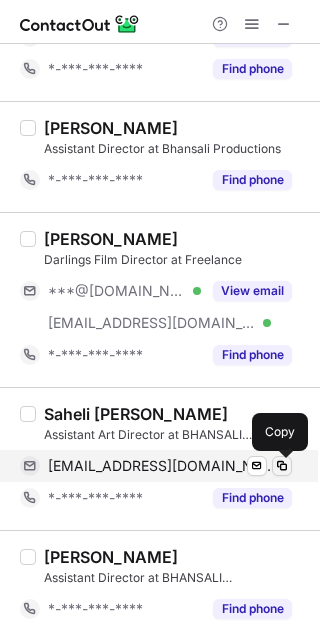 click at bounding box center [282, 466] 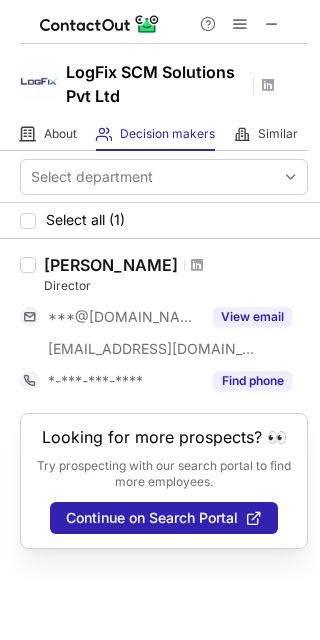 scroll, scrollTop: 0, scrollLeft: 0, axis: both 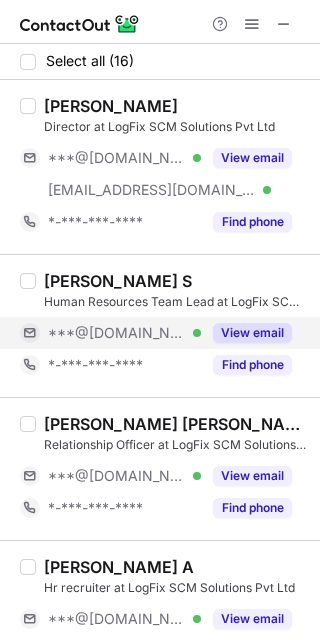 click on "View email" at bounding box center (252, 333) 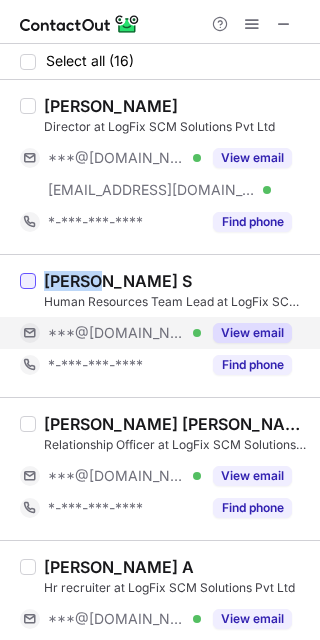 drag, startPoint x: 108, startPoint y: 276, endPoint x: 40, endPoint y: 270, distance: 68.26419 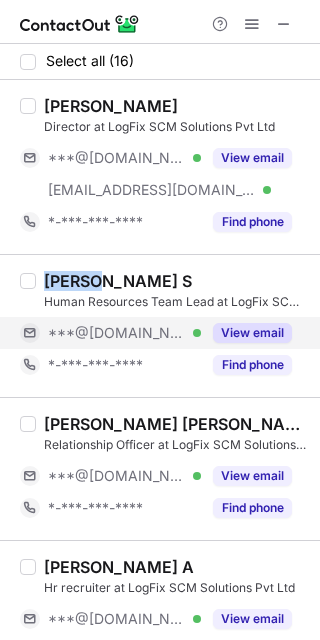 click on "Sowmiya S Human Resources Team Lead at LogFix SCM Solutions Pvt Ltd ***@gmail.com Verified View email *-***-***-**** Find phone" at bounding box center [160, 325] 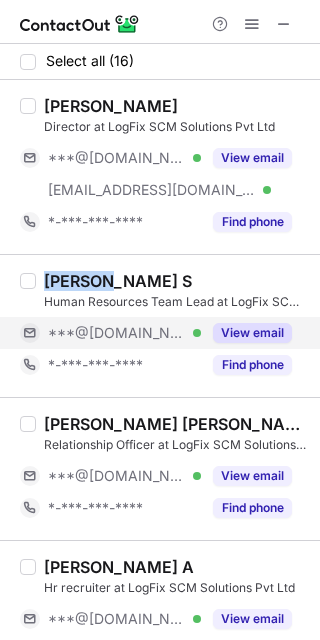 copy on "Sowmiya" 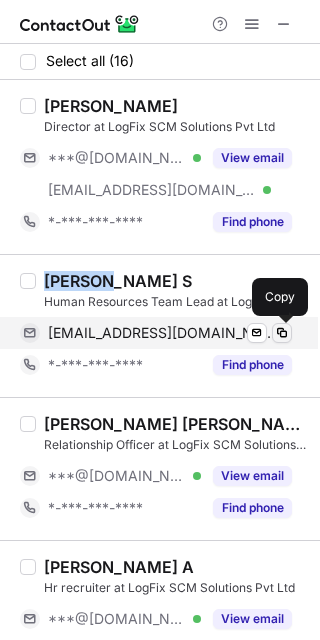 click at bounding box center [282, 333] 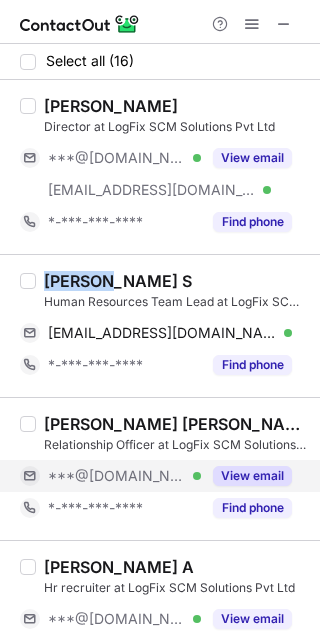 click on "View email" at bounding box center (252, 476) 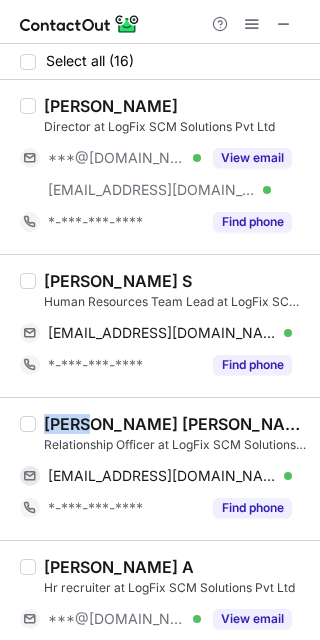 copy on "agnes" 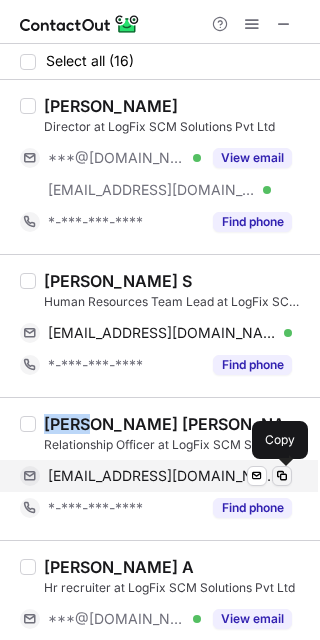 click at bounding box center [282, 476] 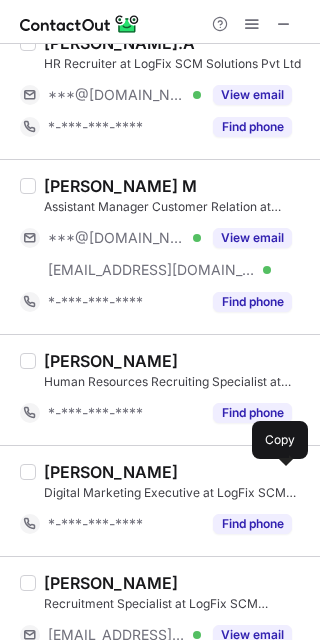 scroll, scrollTop: 668, scrollLeft: 0, axis: vertical 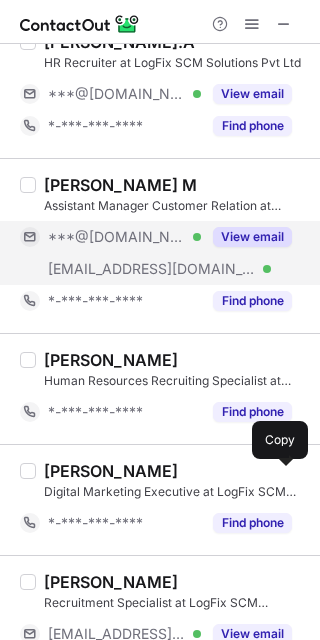 click on "View email" at bounding box center (252, 237) 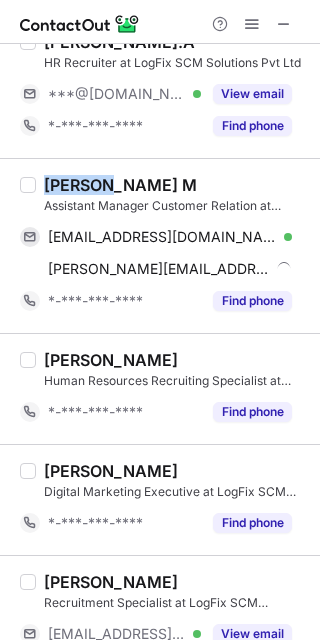 copy on "Vishali" 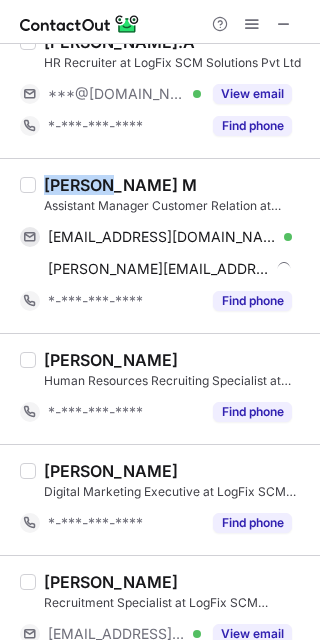 drag, startPoint x: 96, startPoint y: 181, endPoint x: 47, endPoint y: 182, distance: 49.010204 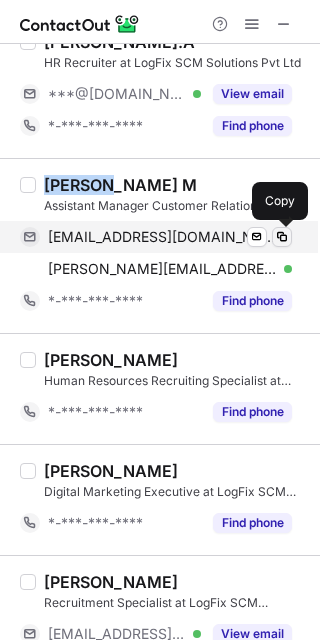 click at bounding box center [282, 237] 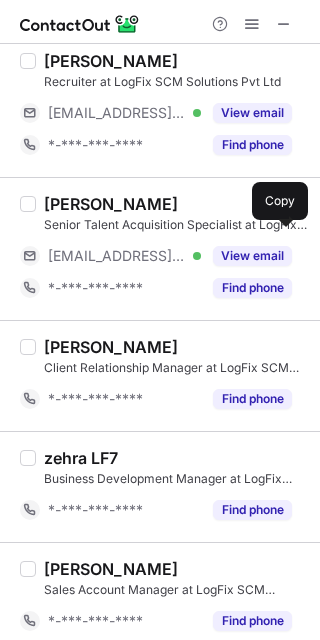 scroll, scrollTop: 1697, scrollLeft: 0, axis: vertical 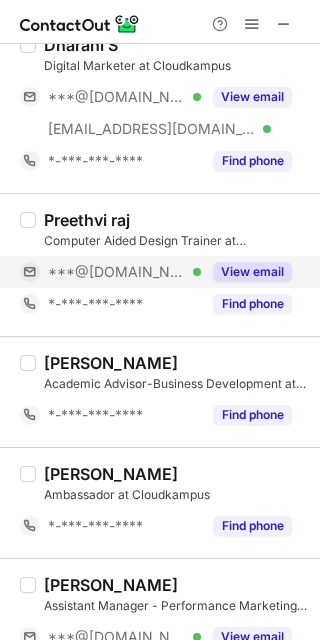 click on "View email" at bounding box center (252, 272) 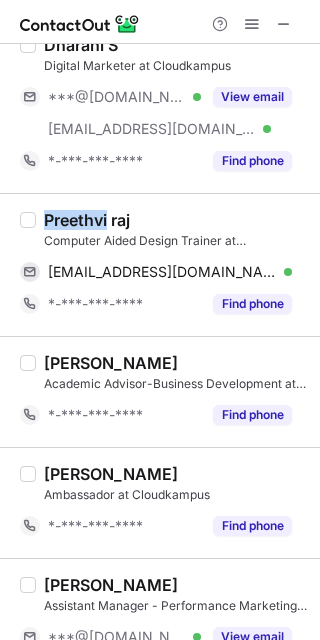 copy on "Preethvi" 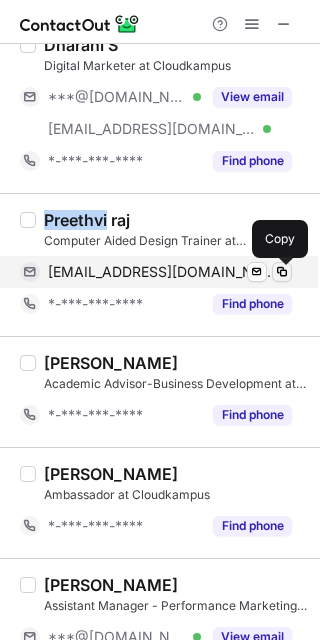 click at bounding box center (282, 272) 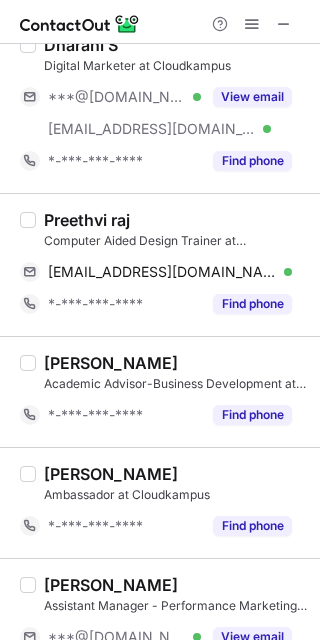 click on "Muhammed Basheer Ambassador at Cloudkampus *-***-***-**** Find phone" at bounding box center [160, 502] 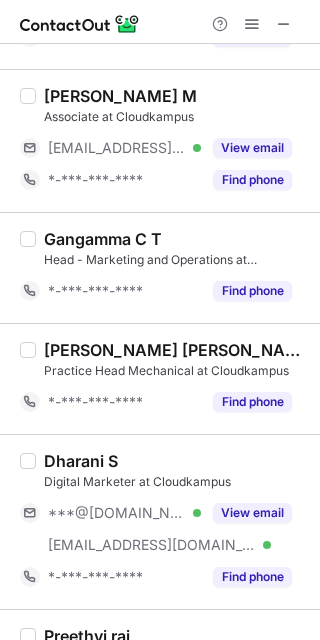 scroll, scrollTop: 1830, scrollLeft: 0, axis: vertical 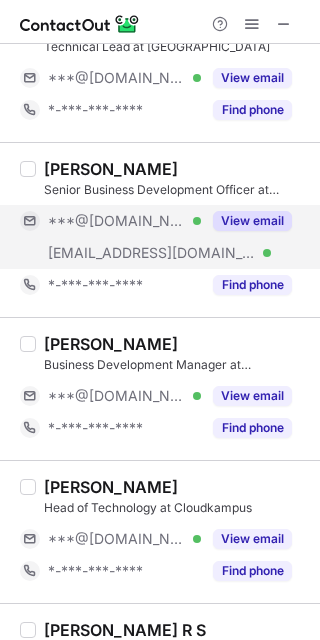 click on "View email" at bounding box center (252, 221) 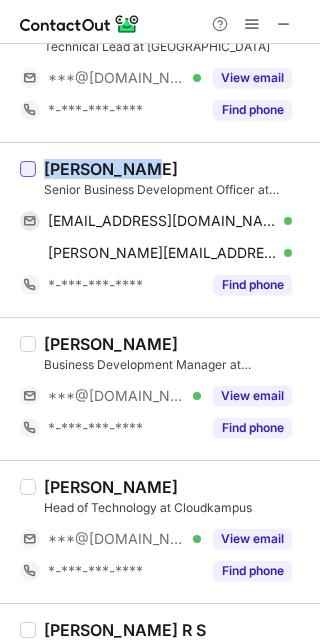copy on "Subalakshmi" 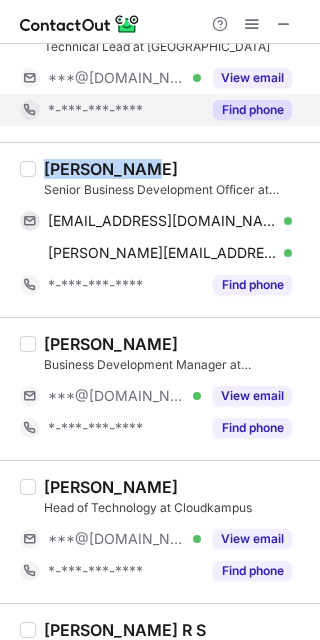 drag, startPoint x: 145, startPoint y: 170, endPoint x: 201, endPoint y: 97, distance: 92.00543 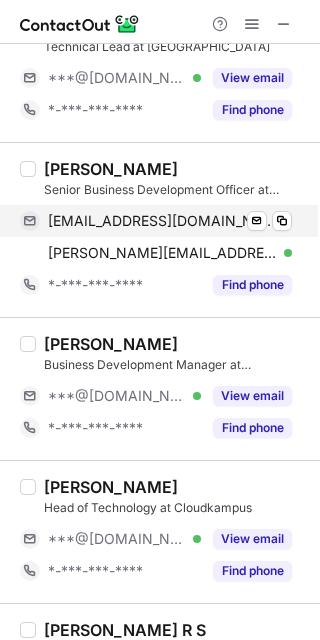 click on "subalakshmiarunagiri1510@gmail.com Verified Send email Copy" at bounding box center [156, 221] 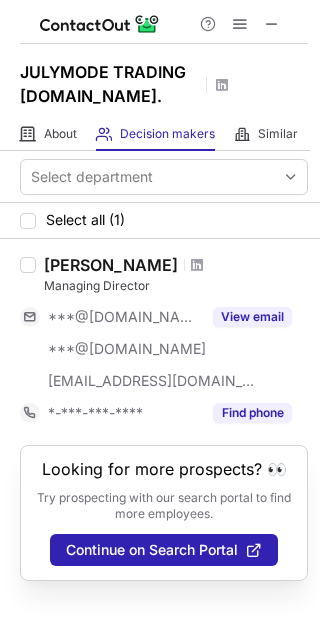 scroll, scrollTop: 0, scrollLeft: 0, axis: both 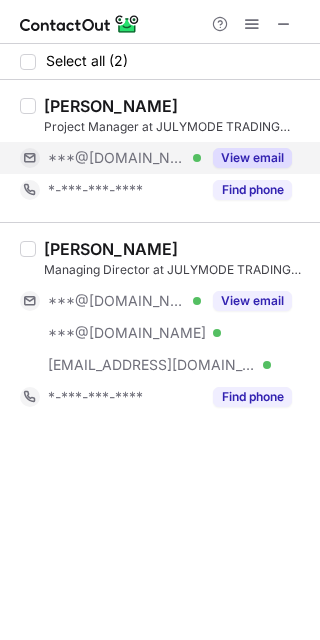drag, startPoint x: 246, startPoint y: 153, endPoint x: 237, endPoint y: 146, distance: 11.401754 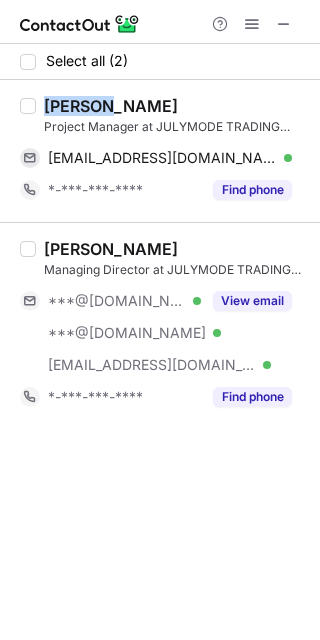 copy on "Sandhya" 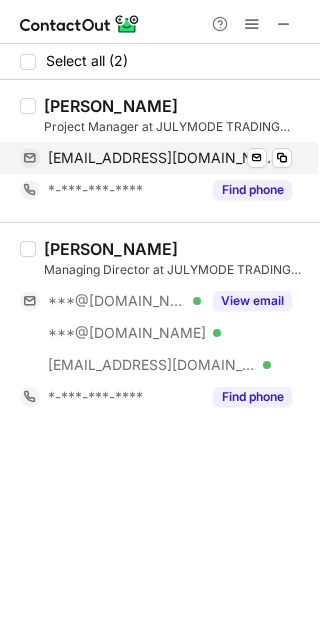 click on "sanselr@gmail.com Verified Send email Copy" at bounding box center [156, 158] 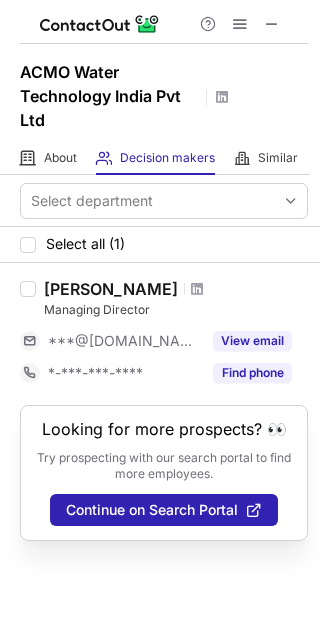 scroll, scrollTop: 0, scrollLeft: 0, axis: both 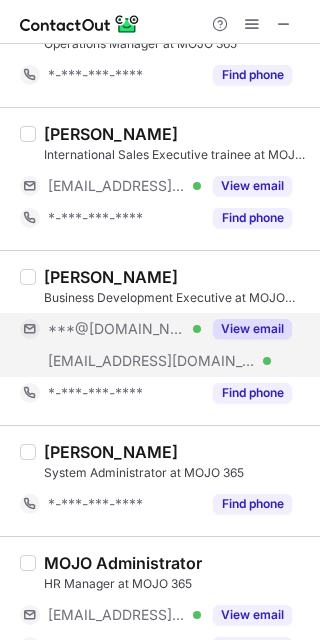 drag, startPoint x: 270, startPoint y: 330, endPoint x: 257, endPoint y: 322, distance: 15.264338 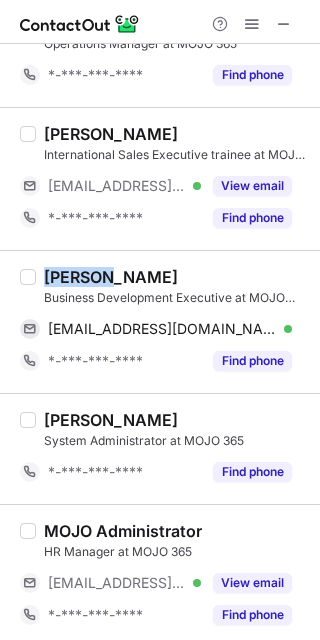 copy on "Pallavi" 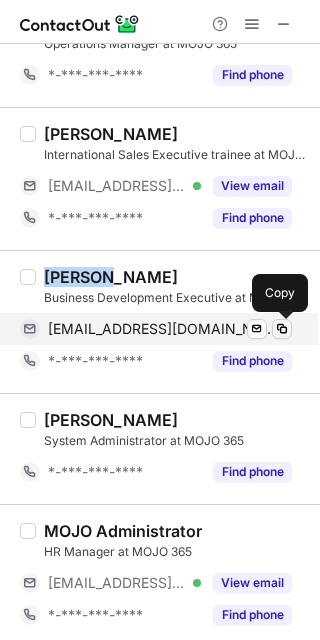 click at bounding box center (282, 329) 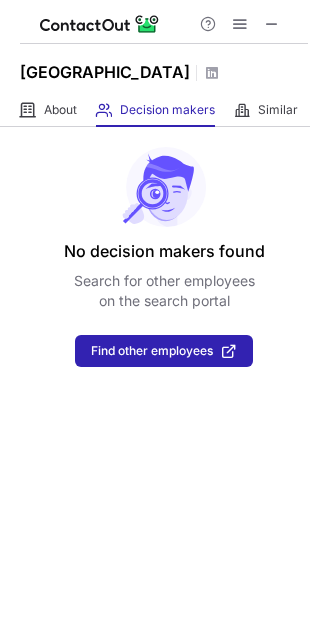 scroll, scrollTop: 0, scrollLeft: 0, axis: both 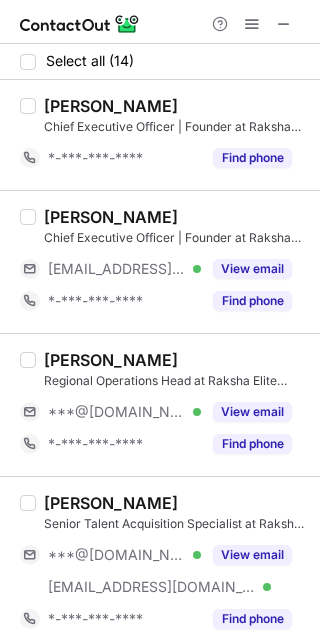 copy on "Dr. Bharath Gattu" 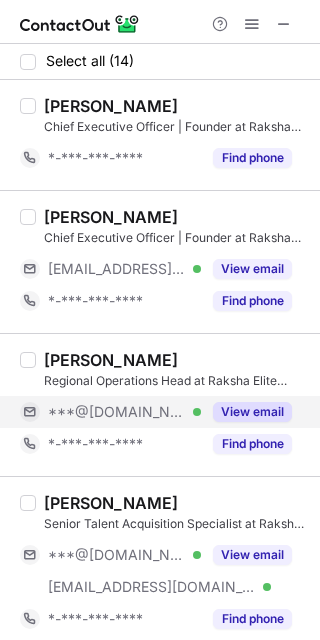 click on "View email" at bounding box center [246, 412] 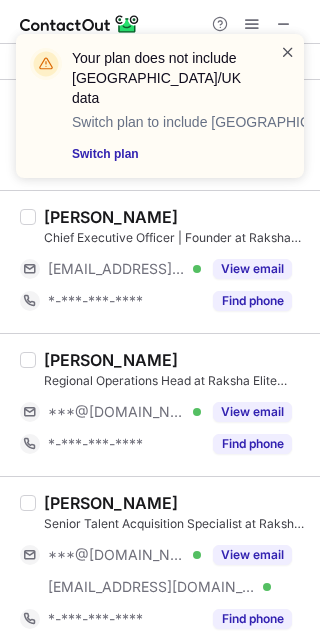 click at bounding box center (288, 52) 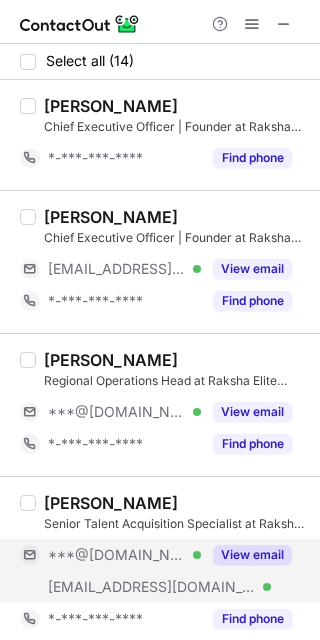click on "View email" at bounding box center (252, 555) 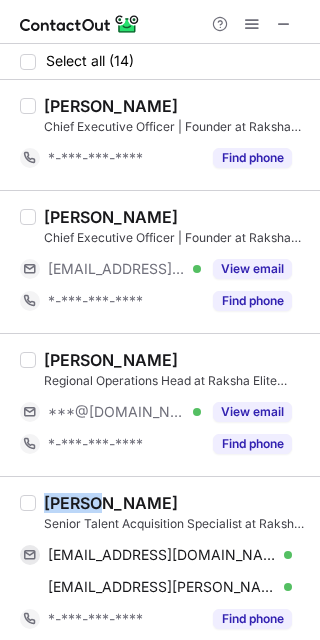 copy on "Rohit" 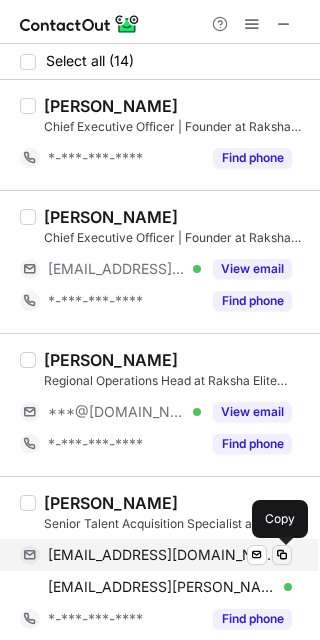 click at bounding box center (282, 555) 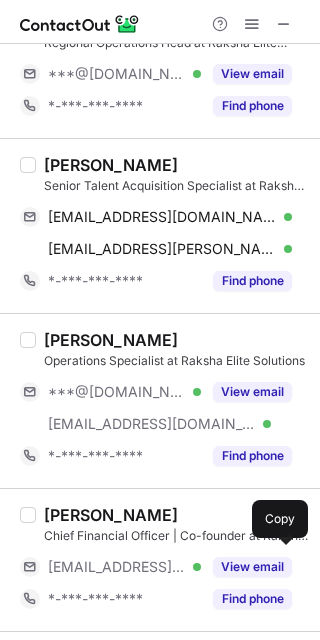 scroll, scrollTop: 343, scrollLeft: 0, axis: vertical 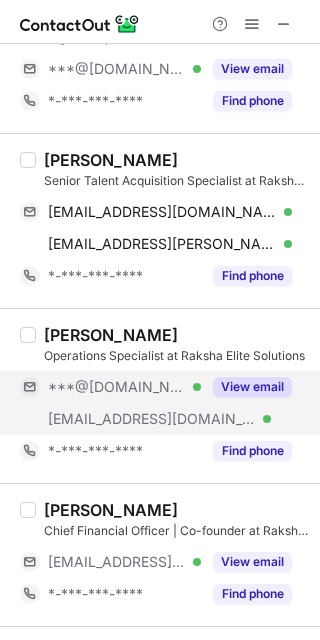 drag, startPoint x: 272, startPoint y: 387, endPoint x: 208, endPoint y: 386, distance: 64.00781 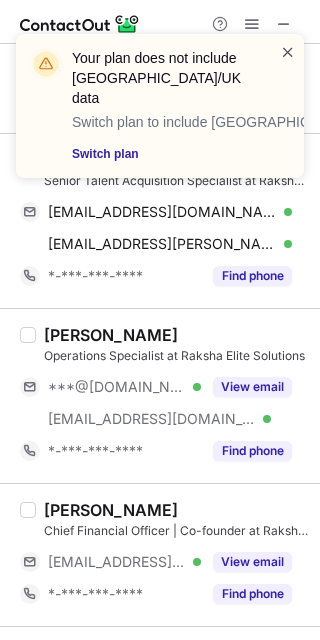 click at bounding box center (288, 52) 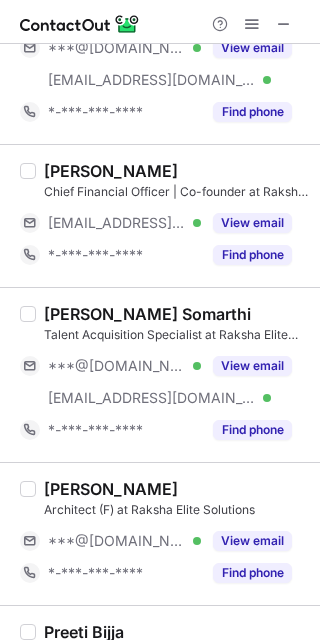 scroll, scrollTop: 683, scrollLeft: 0, axis: vertical 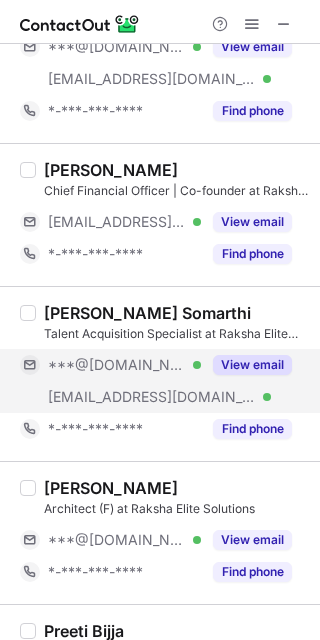 click on "View email" at bounding box center [252, 365] 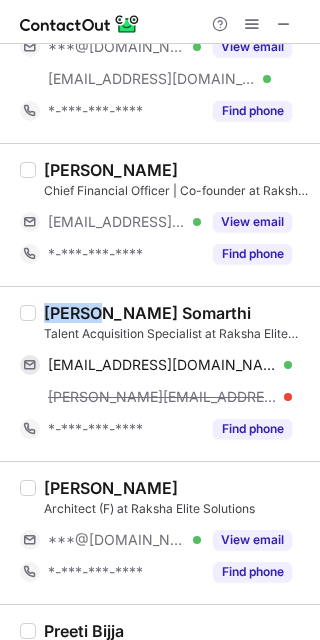 copy on "Sravya" 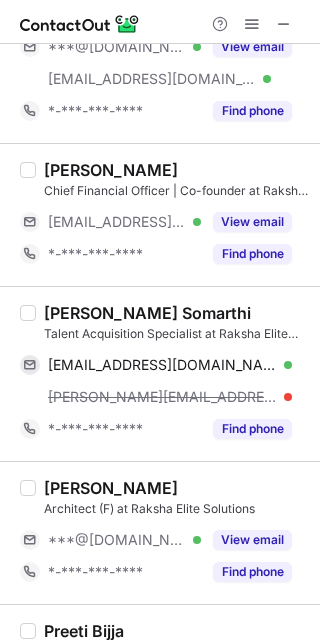 click at bounding box center (28, 374) 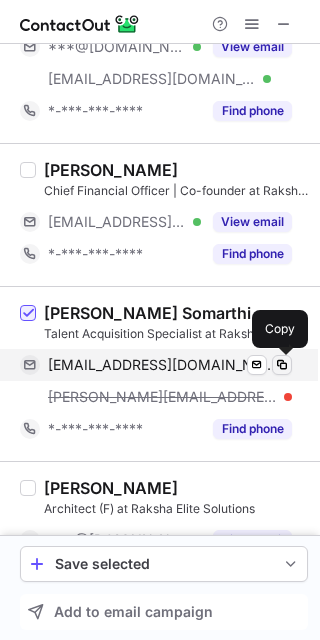 click at bounding box center [282, 365] 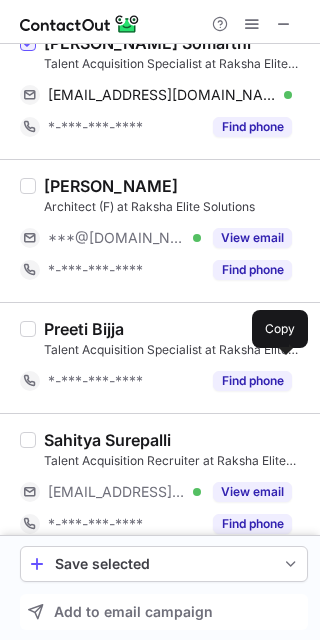 scroll, scrollTop: 963, scrollLeft: 0, axis: vertical 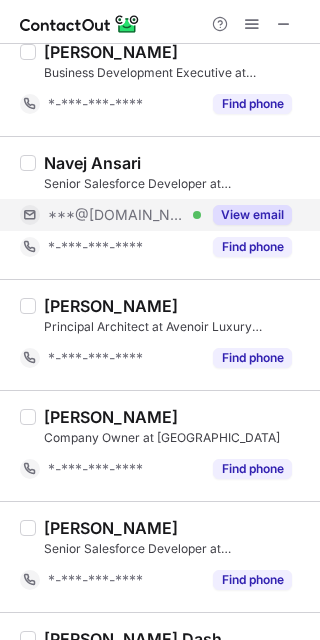 click on "View email" at bounding box center (252, 215) 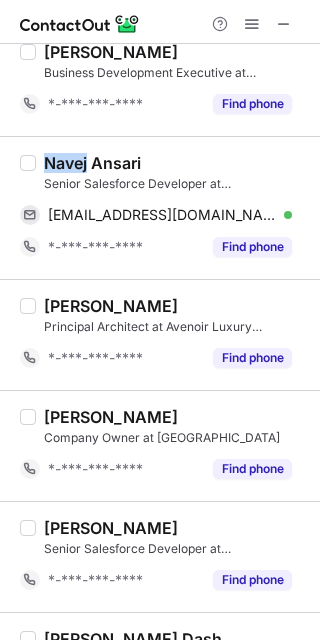 copy on "Navej" 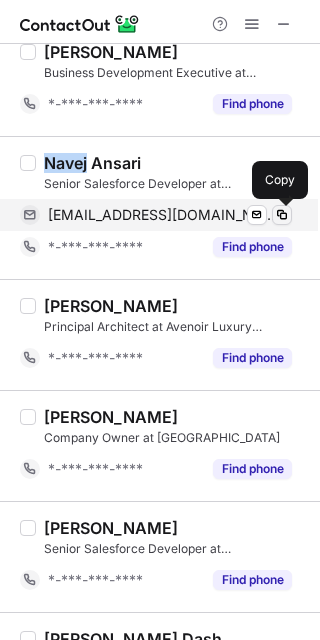 click at bounding box center (282, 215) 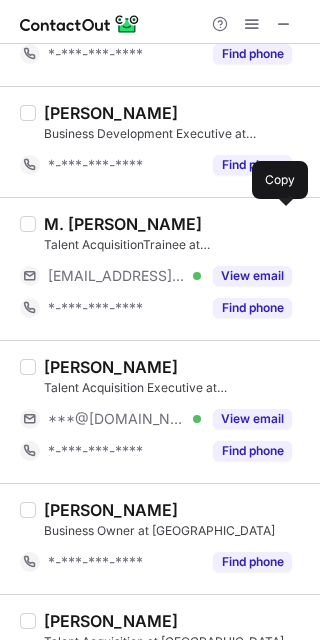 scroll, scrollTop: 1637, scrollLeft: 0, axis: vertical 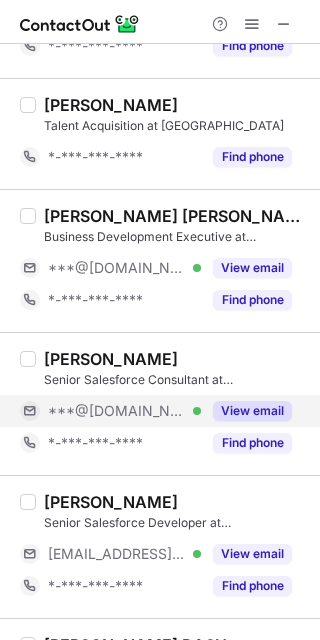 click on "View email" at bounding box center (252, 411) 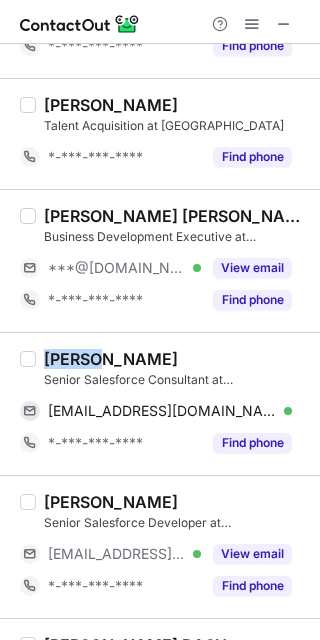 copy on "Divya" 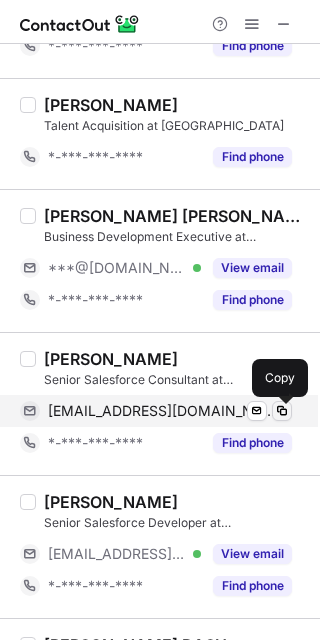 click at bounding box center [282, 411] 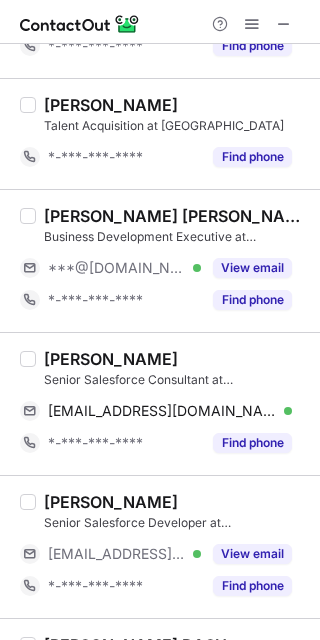 scroll, scrollTop: 1575, scrollLeft: 0, axis: vertical 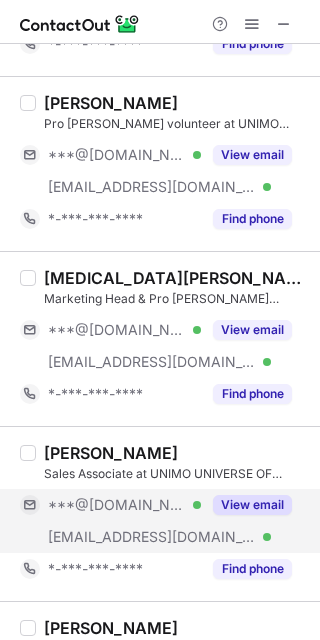 drag, startPoint x: 246, startPoint y: 502, endPoint x: 223, endPoint y: 502, distance: 23 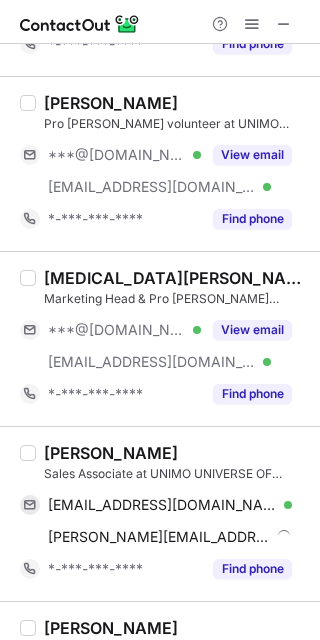click on "MANSI JAIN" at bounding box center (111, 453) 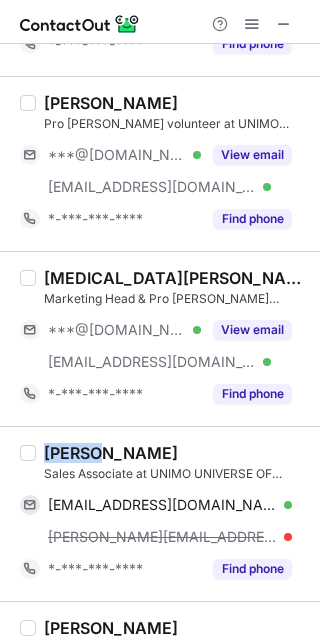 copy on "MANSI" 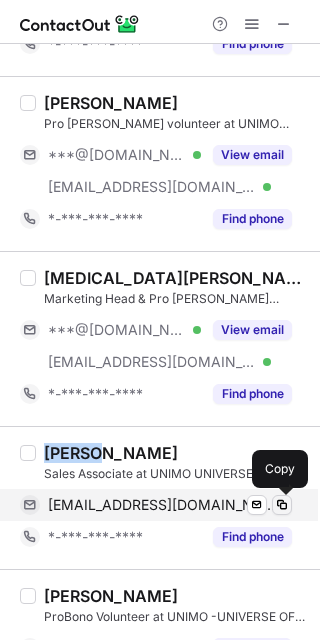click at bounding box center [282, 505] 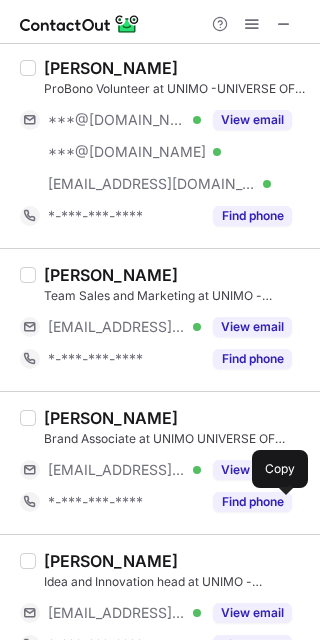 scroll, scrollTop: 1306, scrollLeft: 0, axis: vertical 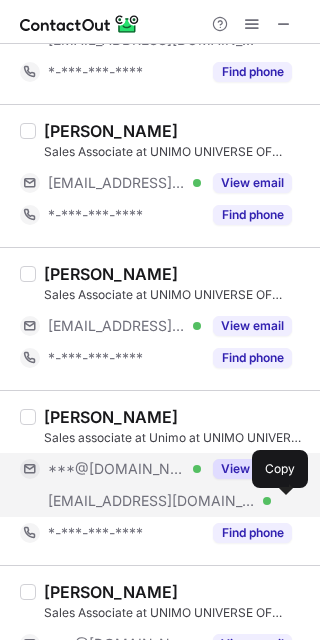click on "View email" at bounding box center [252, 469] 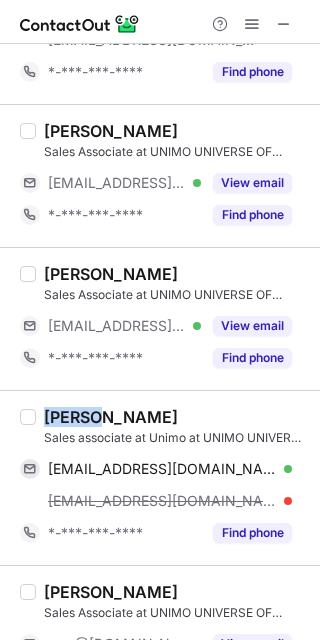 copy on "Alifya" 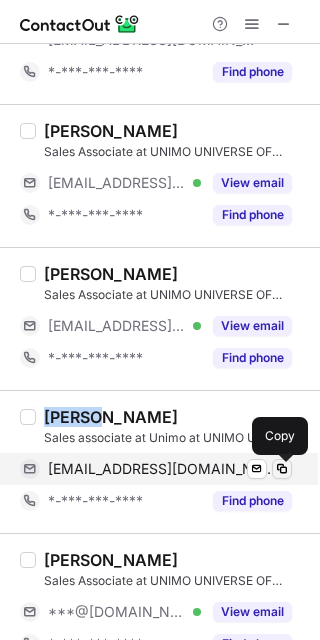 click at bounding box center [282, 469] 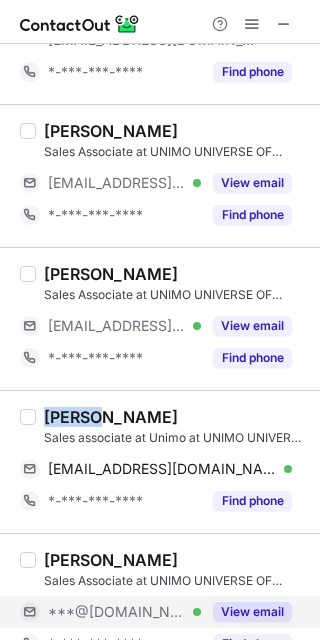click on "View email" at bounding box center (252, 612) 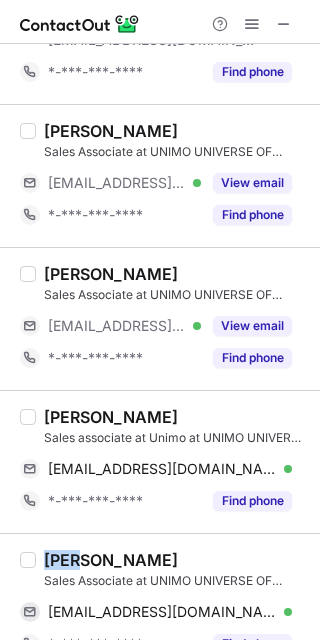 copy on "Neha" 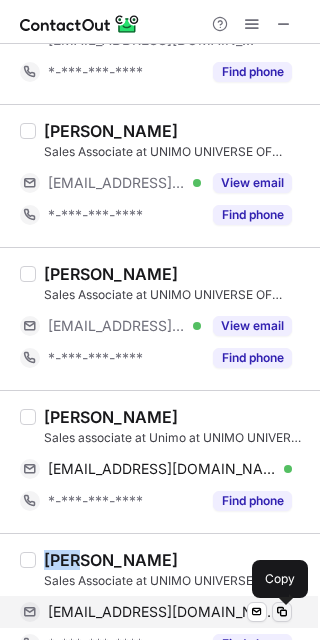 click at bounding box center [282, 612] 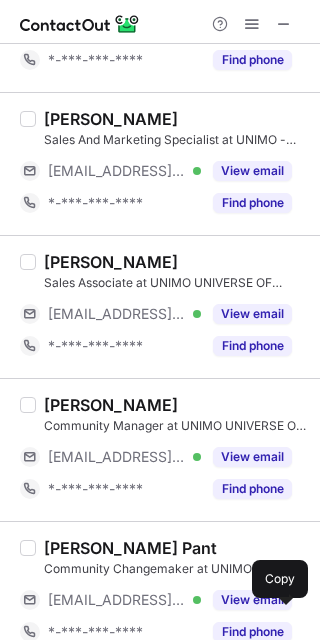 scroll, scrollTop: 3338, scrollLeft: 0, axis: vertical 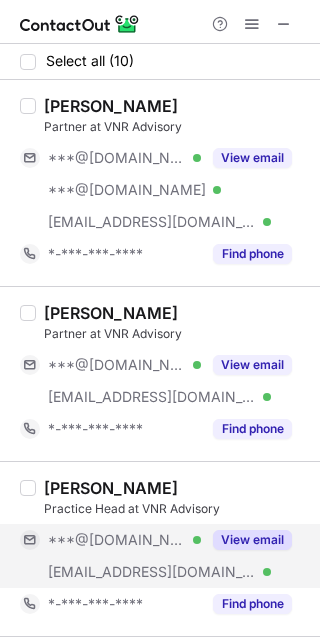 click on "View email" at bounding box center (246, 540) 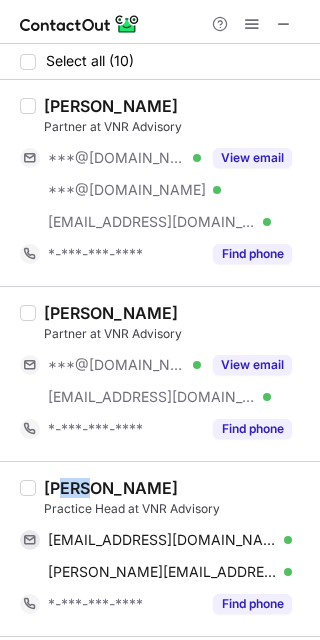 drag, startPoint x: 82, startPoint y: 481, endPoint x: 65, endPoint y: 483, distance: 17.117243 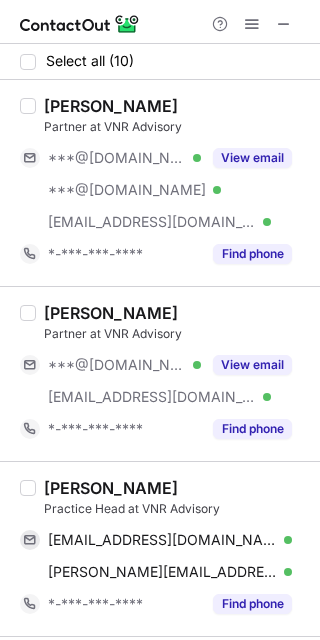 click on "[PERSON_NAME]" at bounding box center [111, 488] 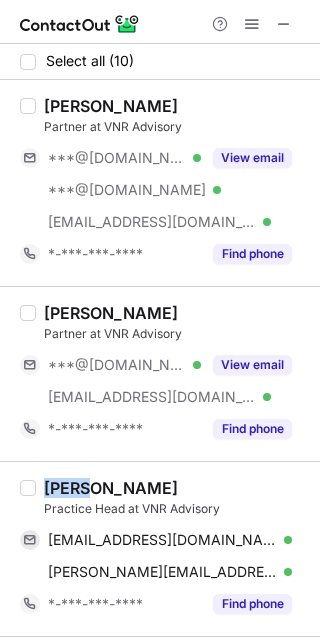 copy on "[PERSON_NAME]" 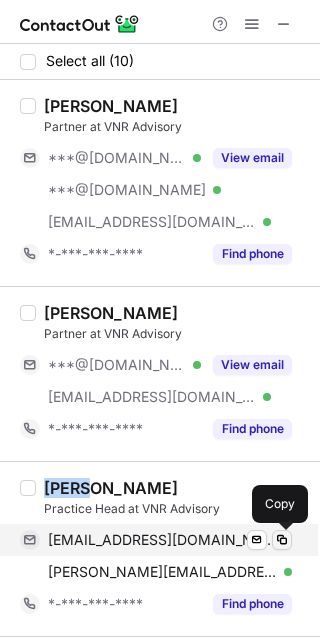 click at bounding box center (282, 540) 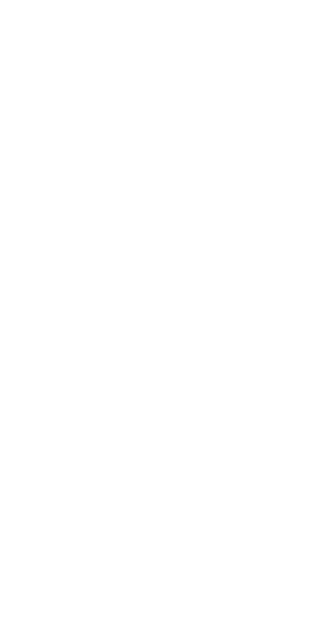 scroll, scrollTop: 0, scrollLeft: 0, axis: both 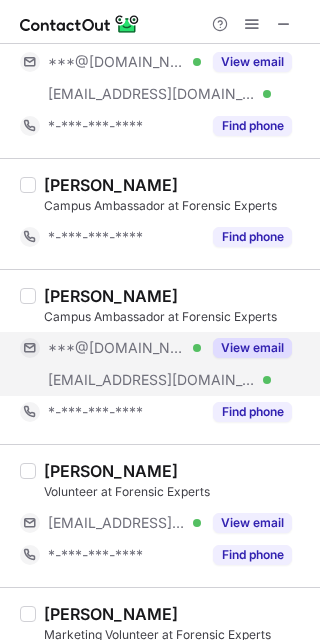 click on "View email" at bounding box center [252, 348] 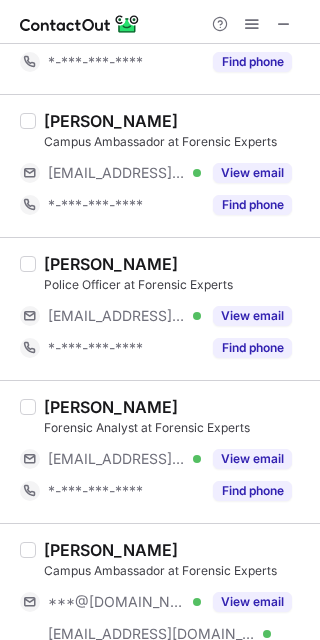 scroll, scrollTop: 2763, scrollLeft: 0, axis: vertical 